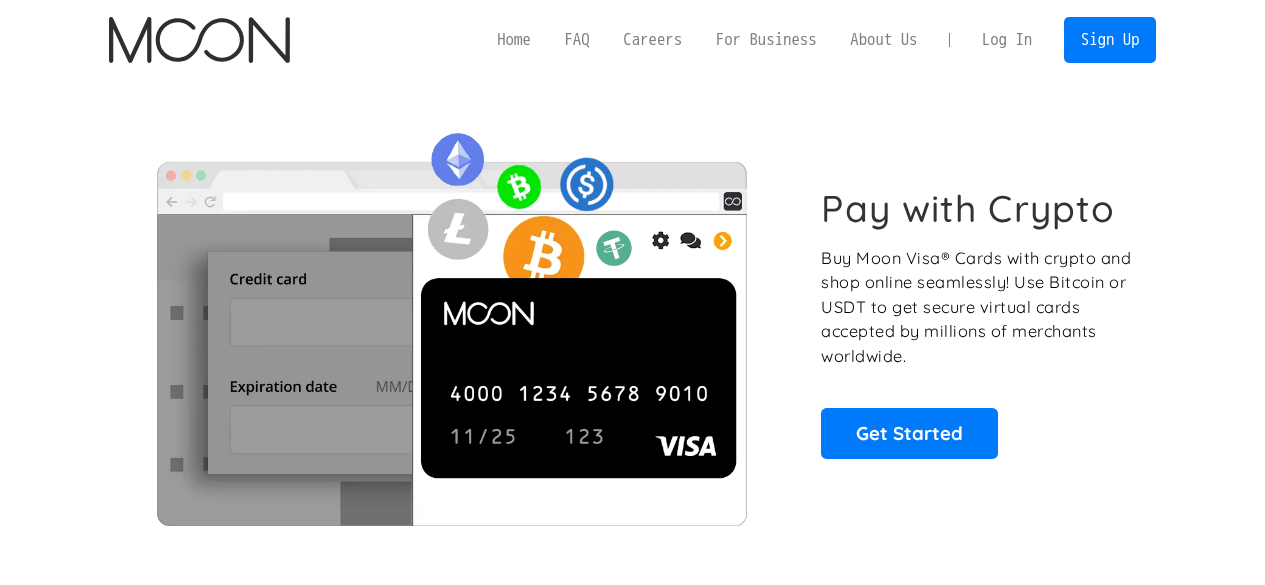 scroll, scrollTop: 0, scrollLeft: 0, axis: both 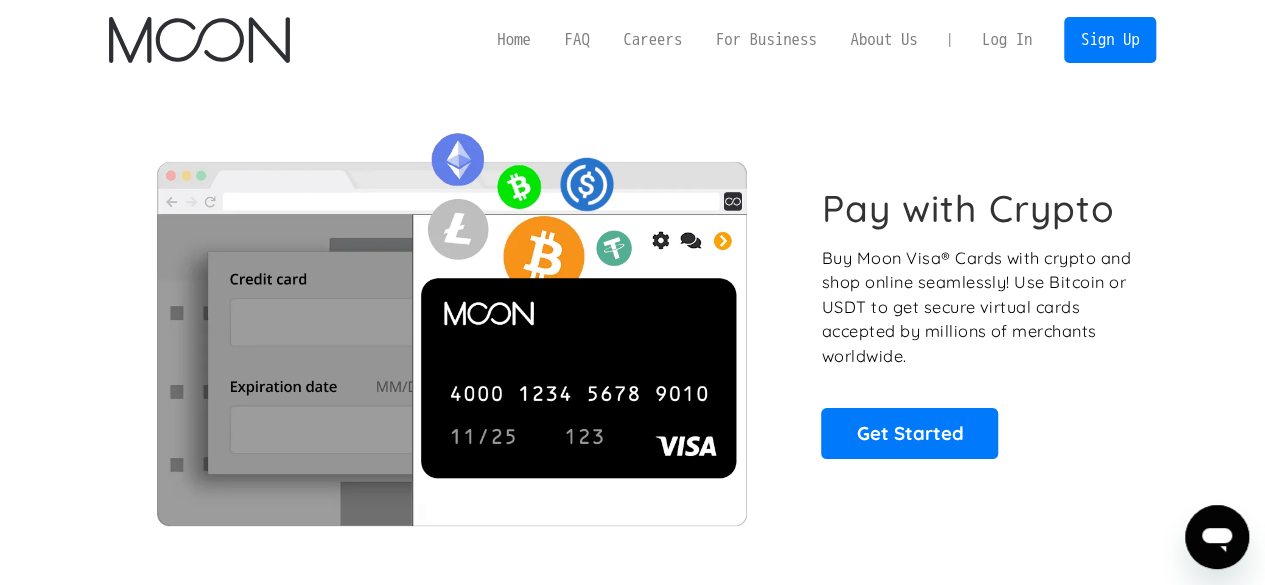 click on "Log In" at bounding box center [1007, 40] 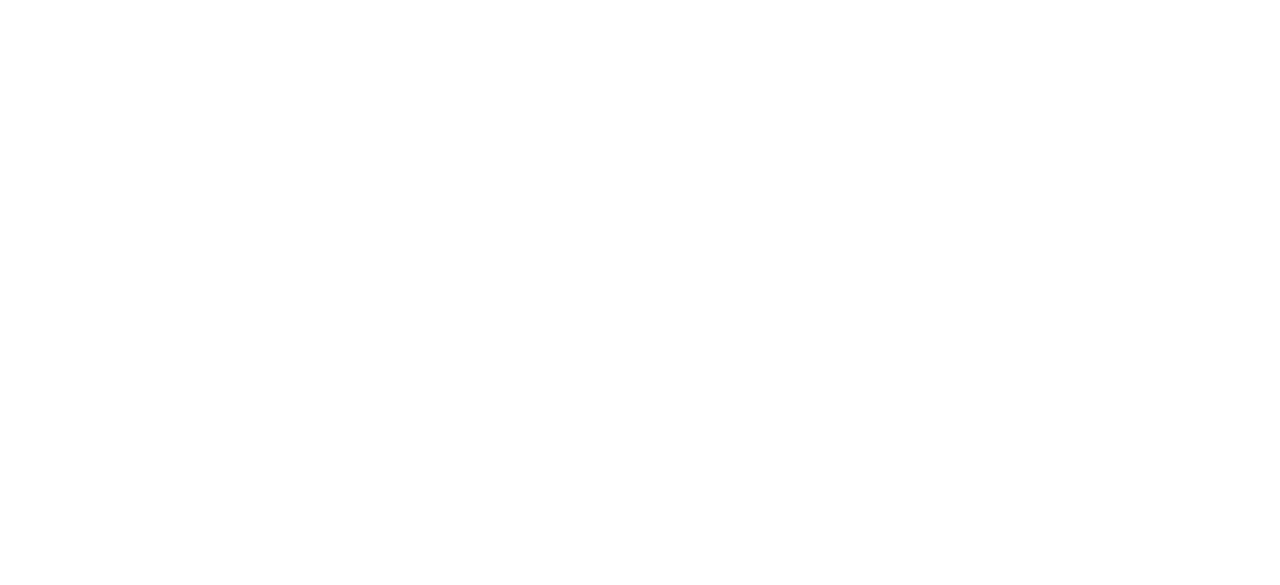 scroll, scrollTop: 0, scrollLeft: 0, axis: both 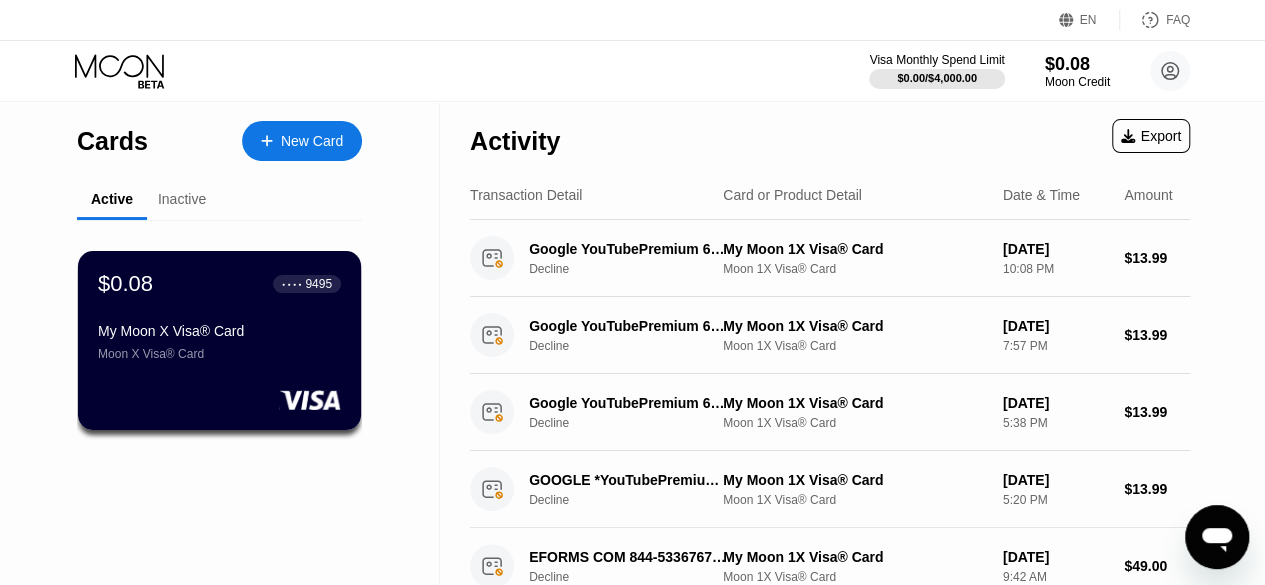 click on "Inactive" at bounding box center [182, 200] 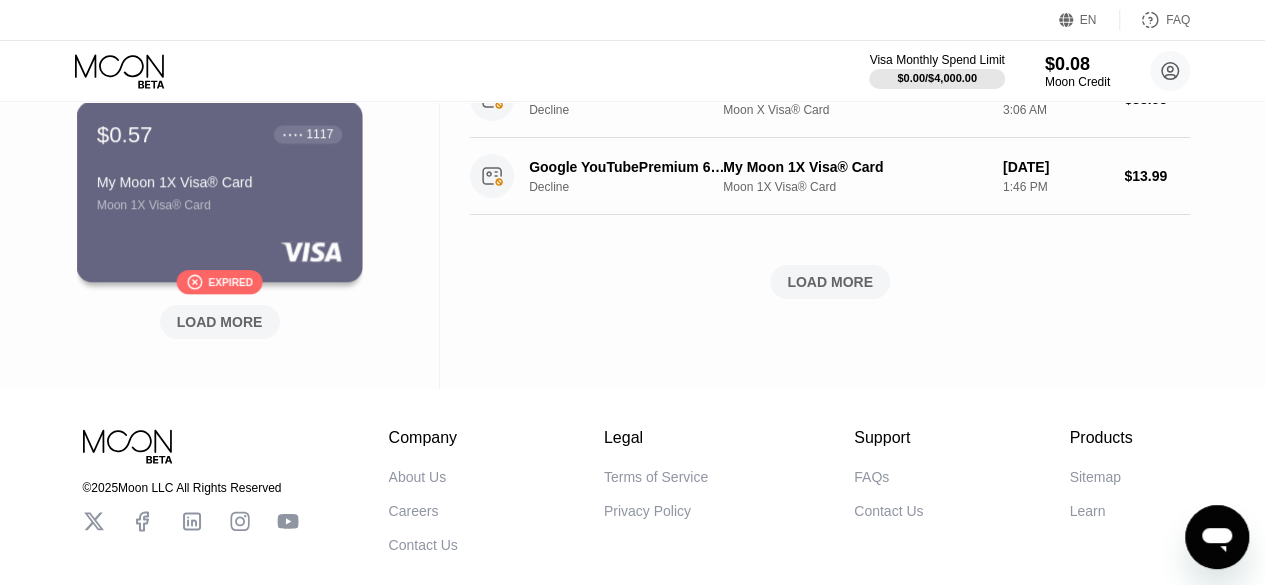 scroll, scrollTop: 934, scrollLeft: 0, axis: vertical 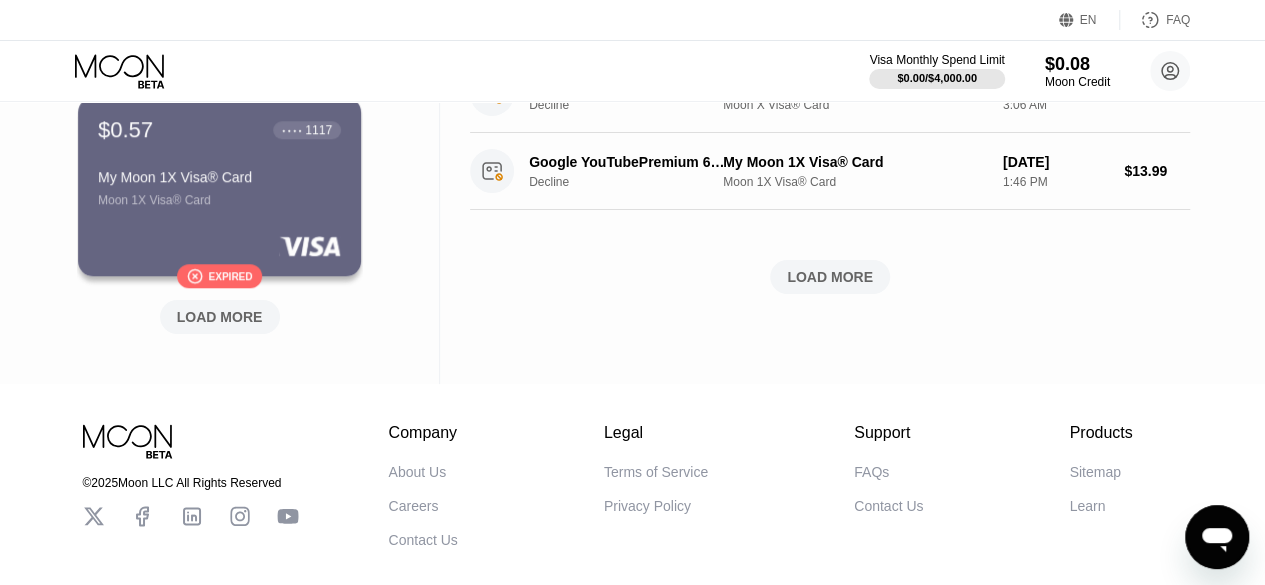 click on "$0.49 ● ● ● ● 9748 My Moon 1X Visa® Card Moon 1X Visa® Card  Expired $0.32 ● ● ● ● 1650 My Moon 1X Visa® Card Moon 1X Visa® Card  Expired $0.82 ● ● ● ● 9377 My Moon 1X Visa® Card Moon 1X Visa® Card  Expired $0.09 ● ● ● ● 1757 My Moon 1X Visa® Card Moon 1X Visa® Card  Expired $0.57 ● ● ● ● 1117 My Moon 1X Visa® Card Moon 1X Visa® Card  Expired LOAD MORE" at bounding box center (219, -175) 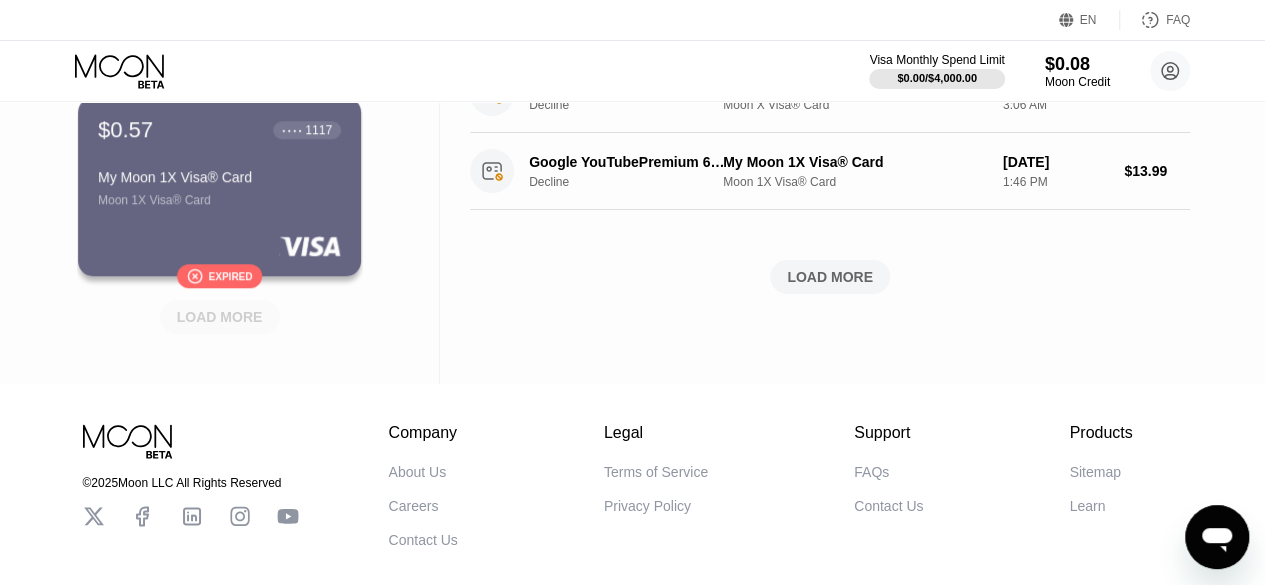click on "LOAD MORE" at bounding box center (220, 317) 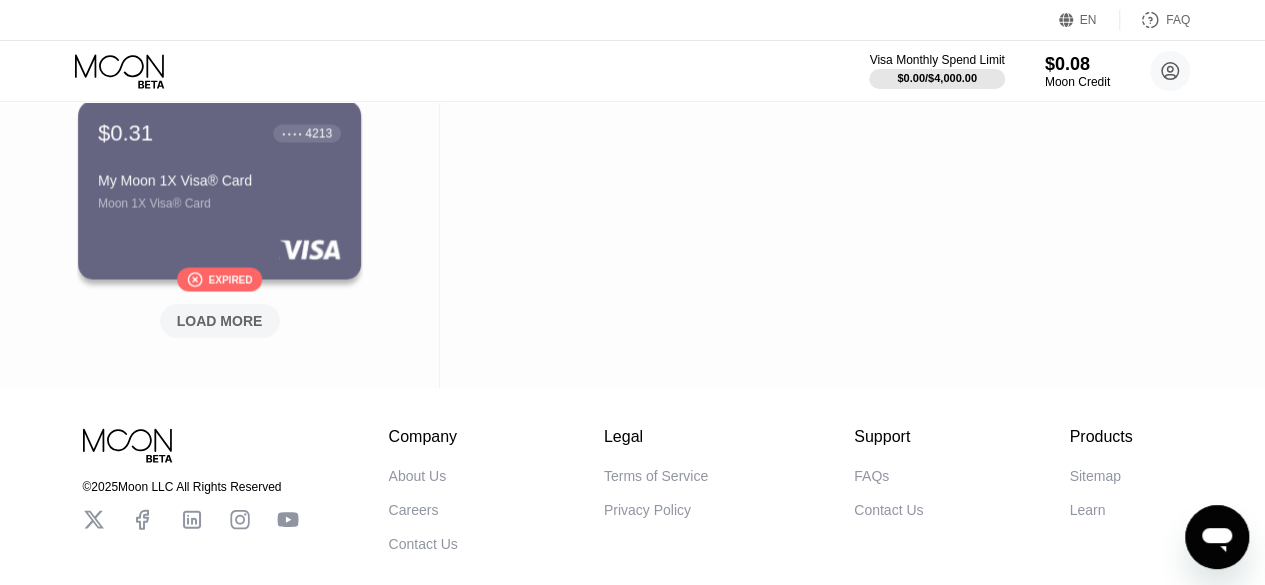 scroll, scrollTop: 1908, scrollLeft: 0, axis: vertical 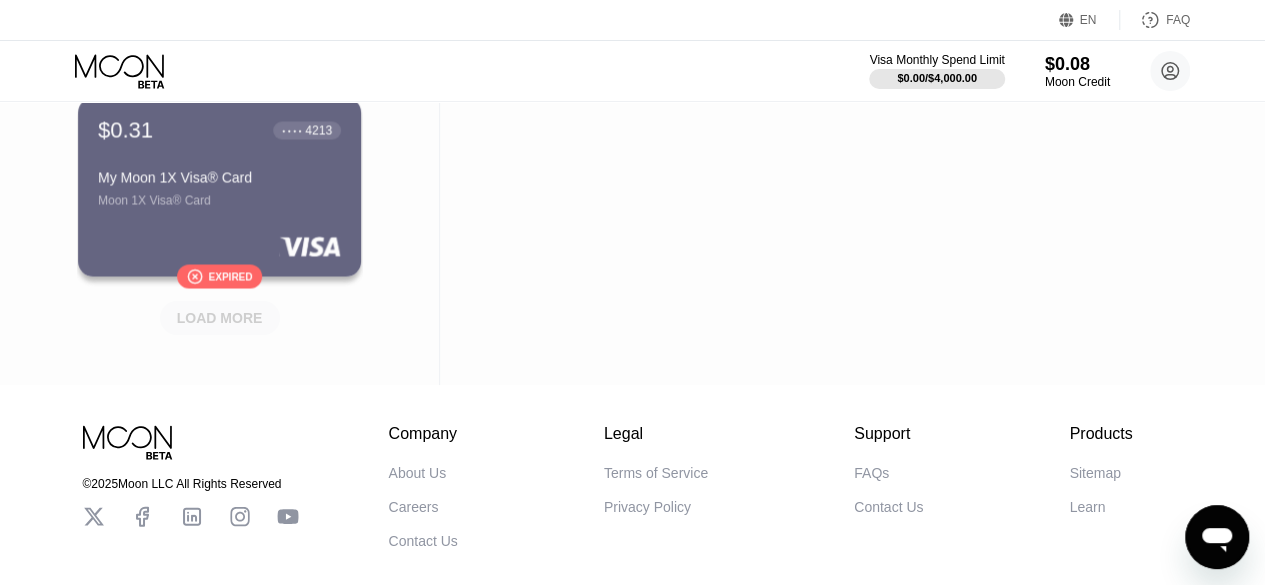 click on "LOAD MORE" at bounding box center [220, 318] 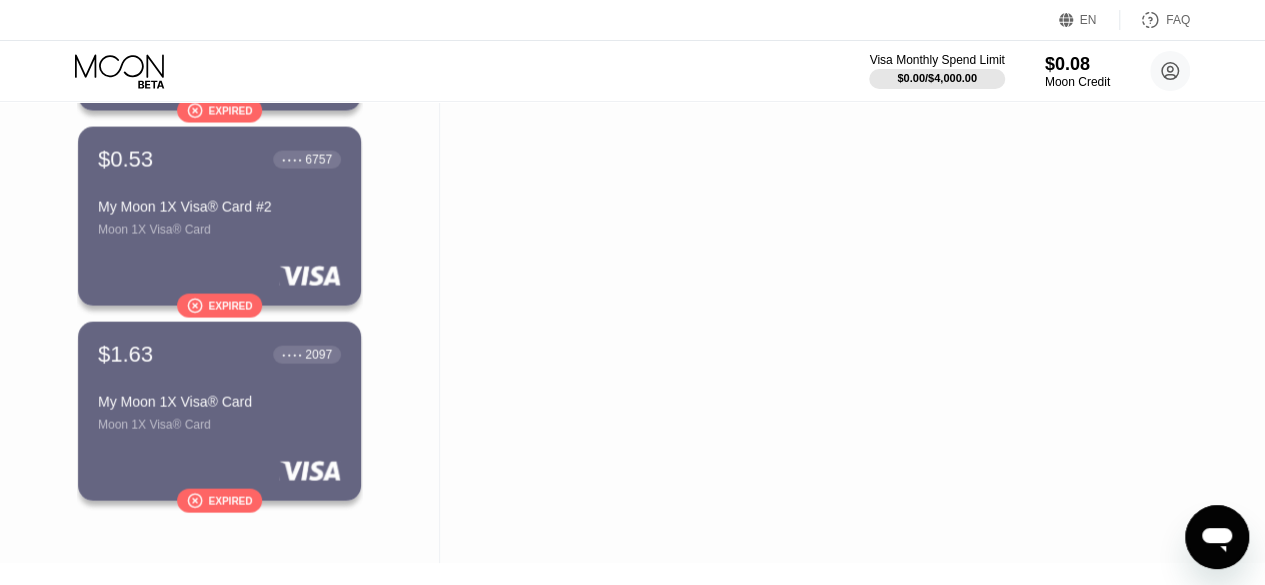 scroll, scrollTop: 2077, scrollLeft: 0, axis: vertical 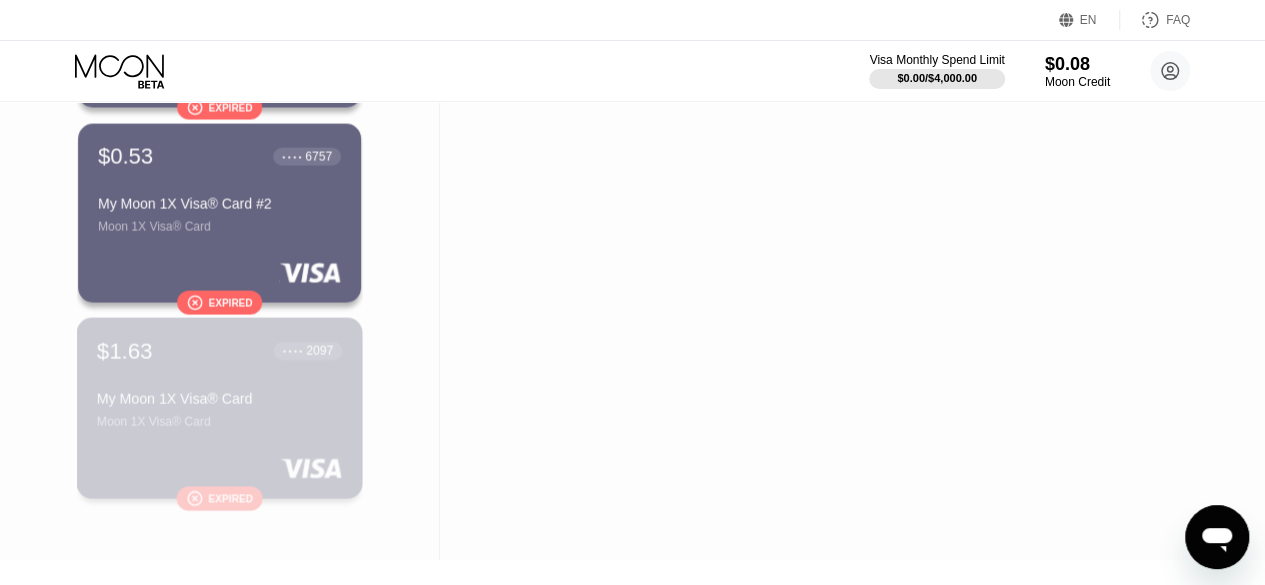 click on "My Moon 1X Visa® Card" at bounding box center [219, 399] 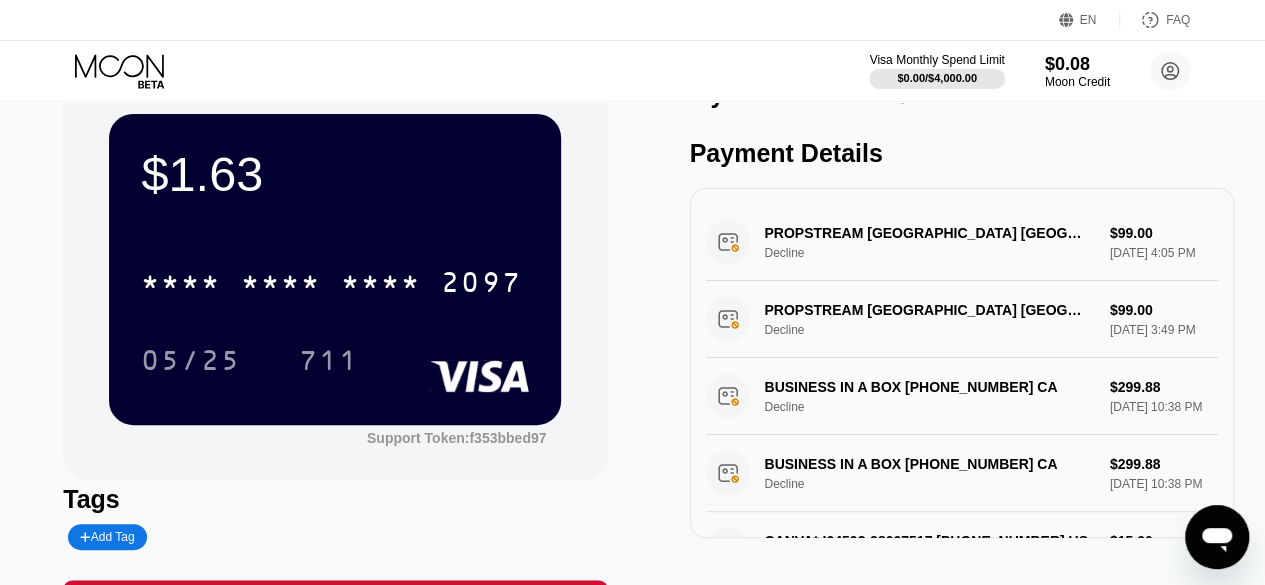 scroll, scrollTop: 50, scrollLeft: 0, axis: vertical 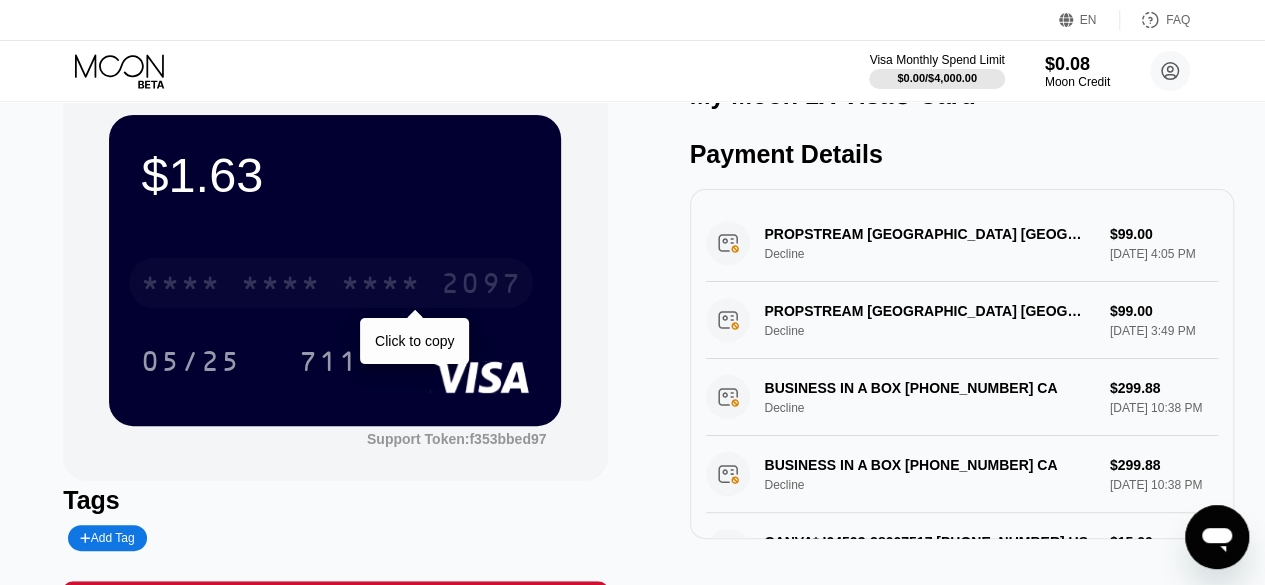 click on "2097" at bounding box center [481, 286] 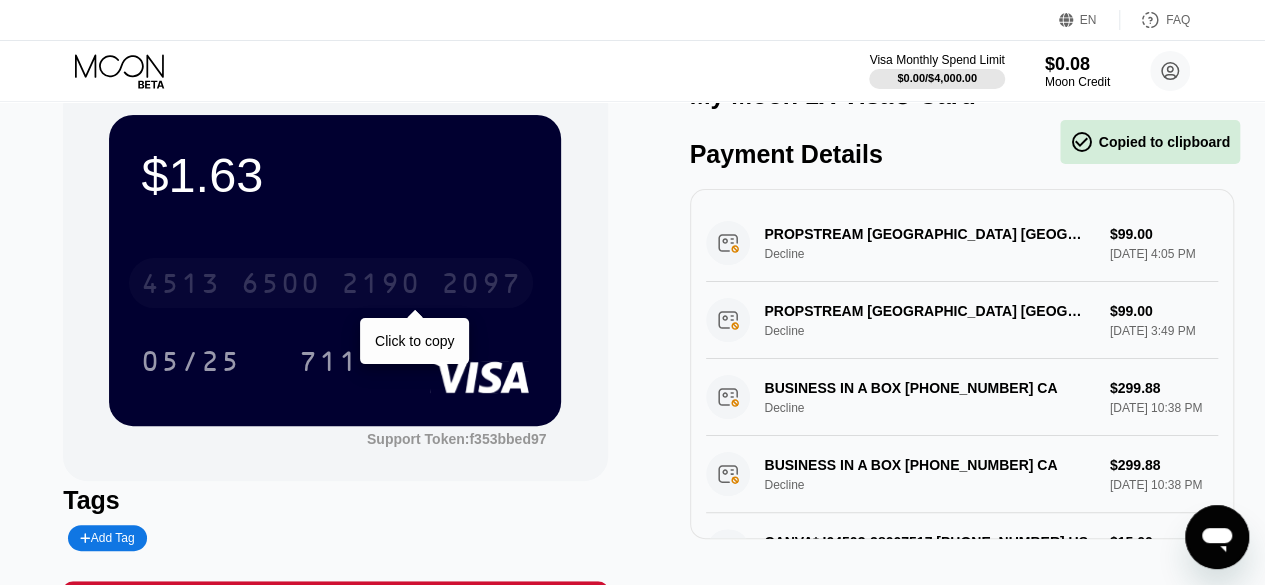 click on "2097" at bounding box center (481, 286) 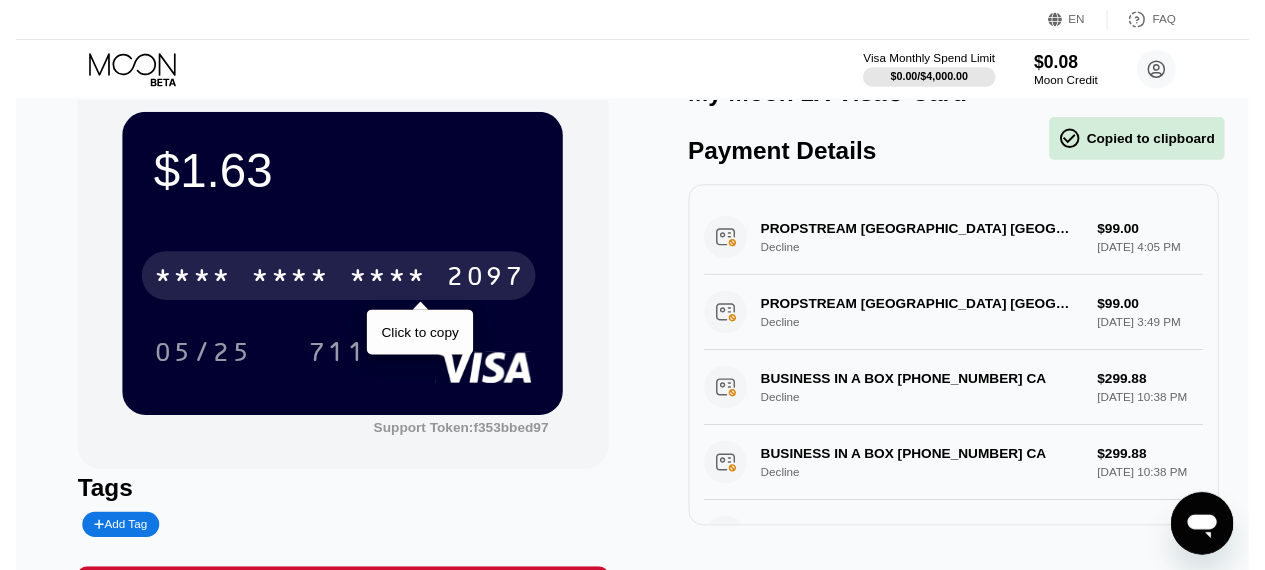 scroll, scrollTop: 0, scrollLeft: 0, axis: both 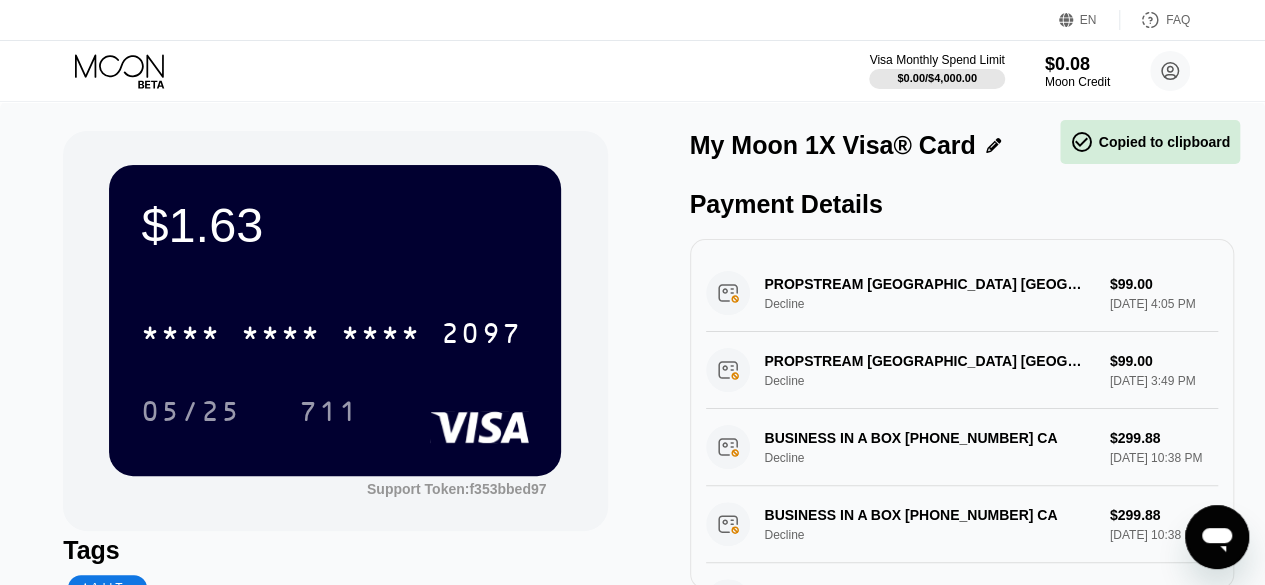 click 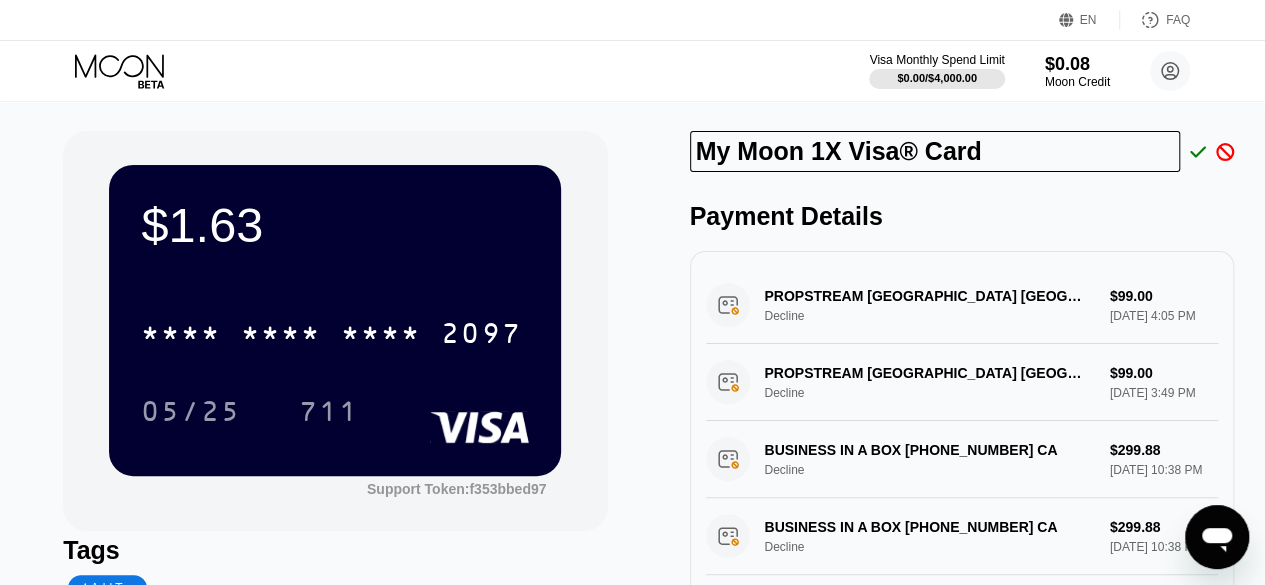 click on "Payment Details PROPSTREAM               LAKE FOREST  US Decline $99.00 Jun 02, 2025 4:05 PM PROPSTREAM               LAKE FOREST  US Decline $99.00 May 23, 2025 3:49 PM BUSINESS IN A BOX        +15147683311 CA Decline $299.88 May 20, 2025 10:38 PM BUSINESS IN A BOX        +15147683311 CA Decline $299.88 May 20, 2025 10:38 PM CANVA* I04503-28007517   +17372853388 US Decline $15.00 May 17, 2025 1:21 AM Canva* 04503-28007517    737-2853388  US Decline $15.00 May 17, 2025 1:21 AM CANVA* I04503-28007517   +17372853388 US Decline $15.00 May 15, 2025 1:21 AM Canva* 04503-28007517    737-2853388  US Decline $15.00 May 15, 2025 1:21 AM CANVA* I04503-28007517   +17372853388 US Decline $15.00 May 13, 2025 1:21 AM Canva* 04503-28007517    737-2853388  US Decline $15.00 May 13, 2025 1:21 AM PROPSTREAM               LAKE FOREST  US Decline $99.00 May 12, 2025 11:50 AM CANVA* I04503-28007517   +17372853388 US Decline $15.00 May 11, 2025 1:21 AM LOAD MORE" at bounding box center [962, 401] 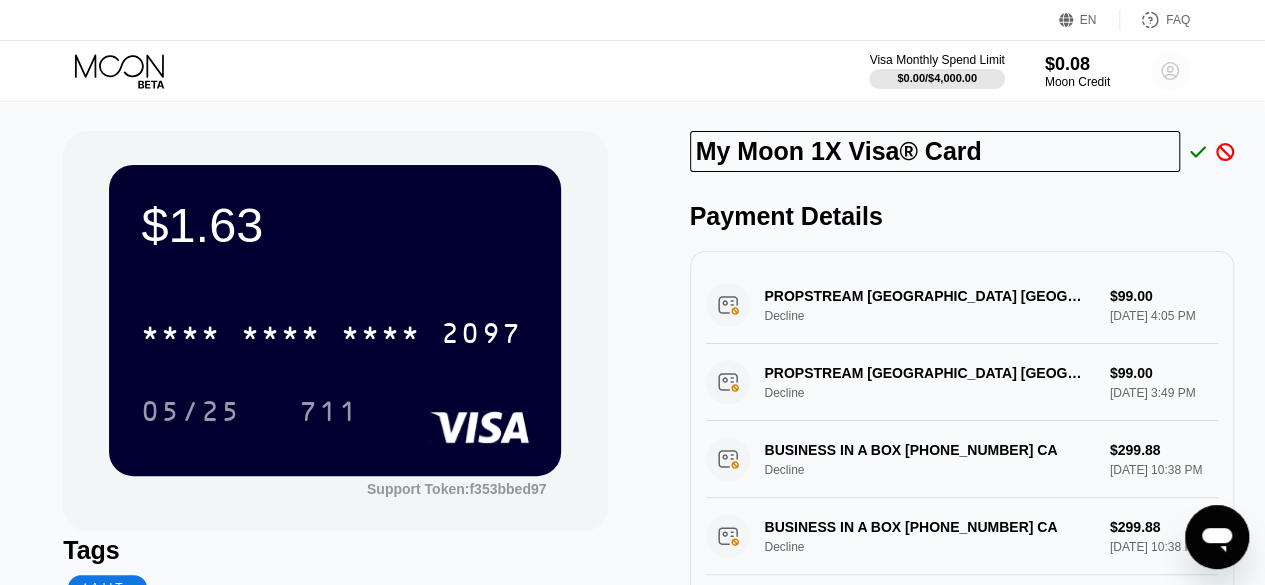 click 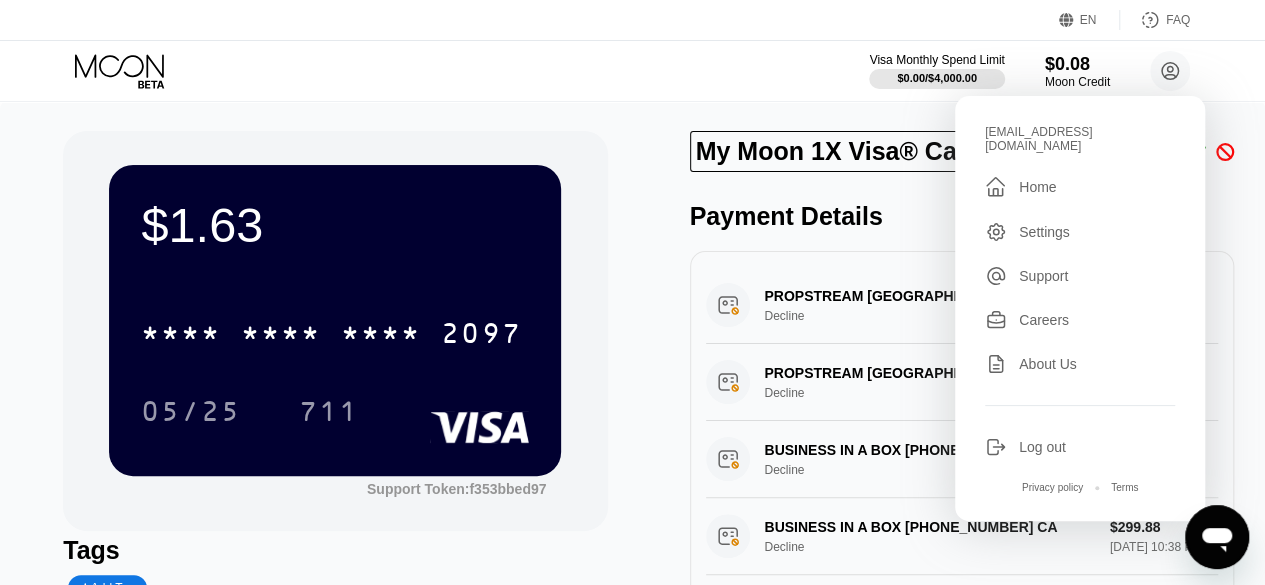 click on "kratosjuice24@gmail.com  Home Settings Support Careers About Us Log out Privacy policy Terms" at bounding box center (1080, 308) 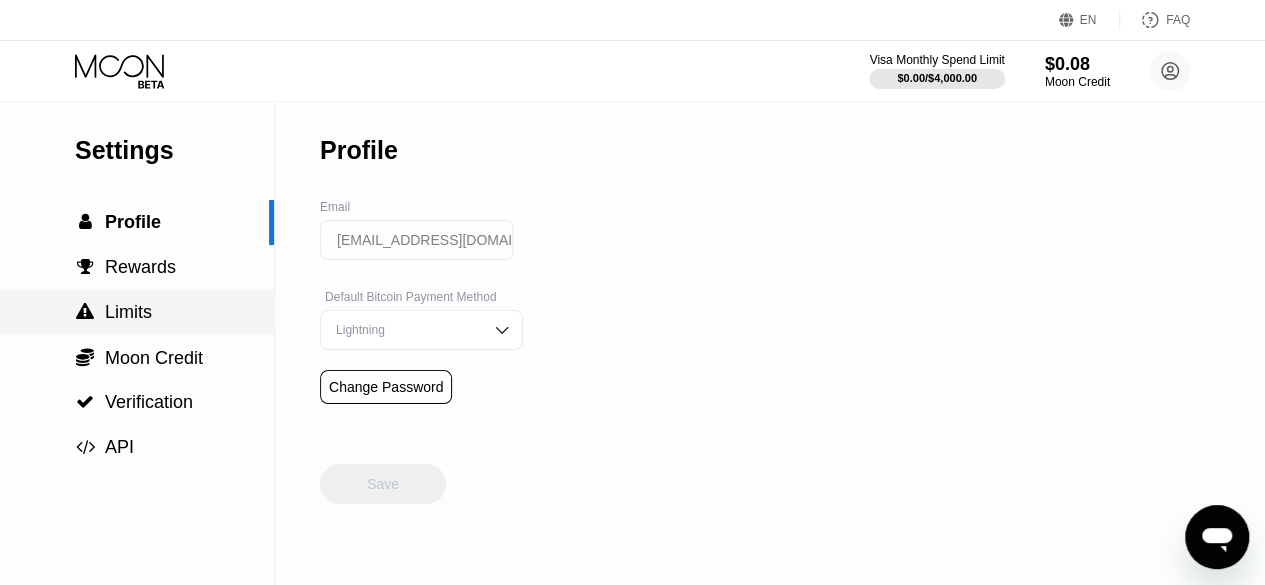 click on " Limits" at bounding box center [137, 312] 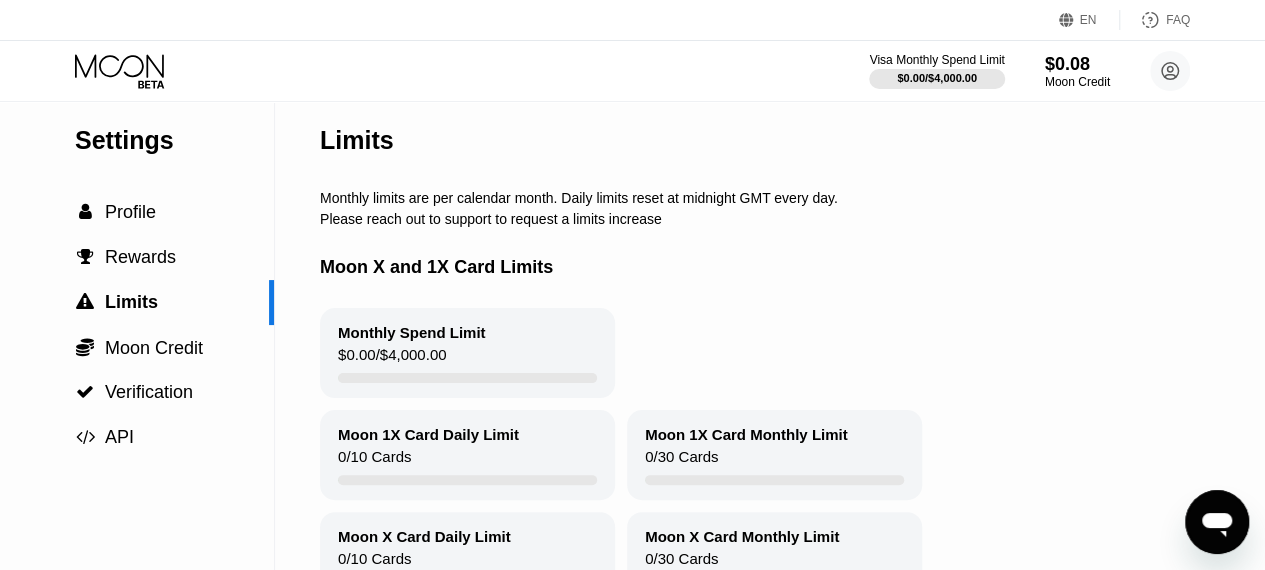 scroll, scrollTop: 0, scrollLeft: 0, axis: both 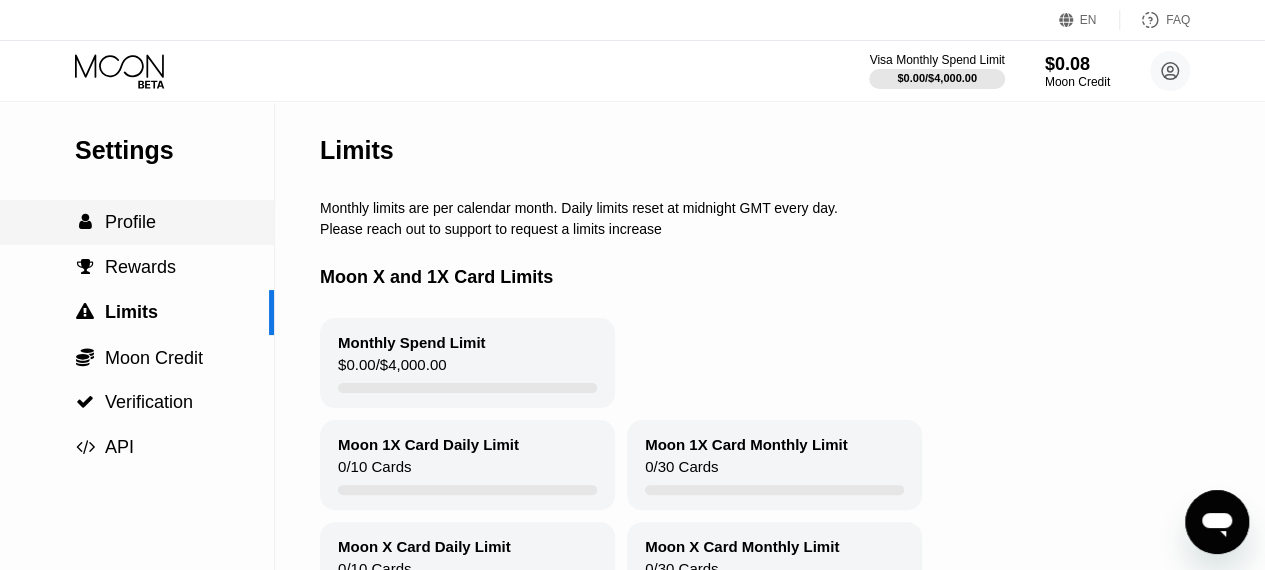 click on " Profile" at bounding box center [137, 222] 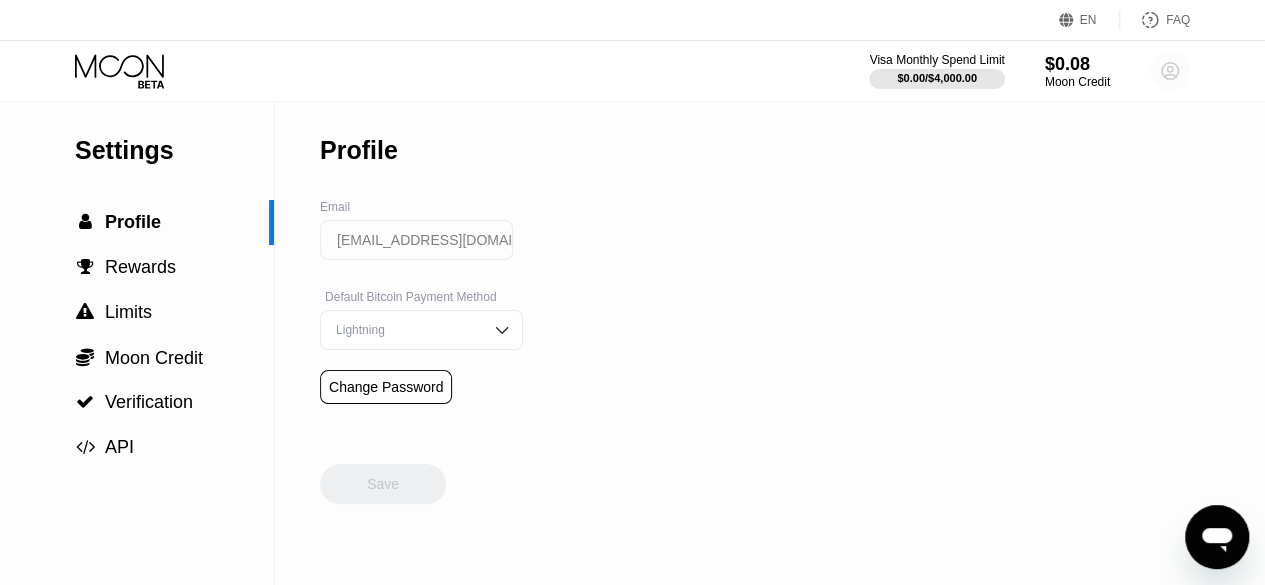 click 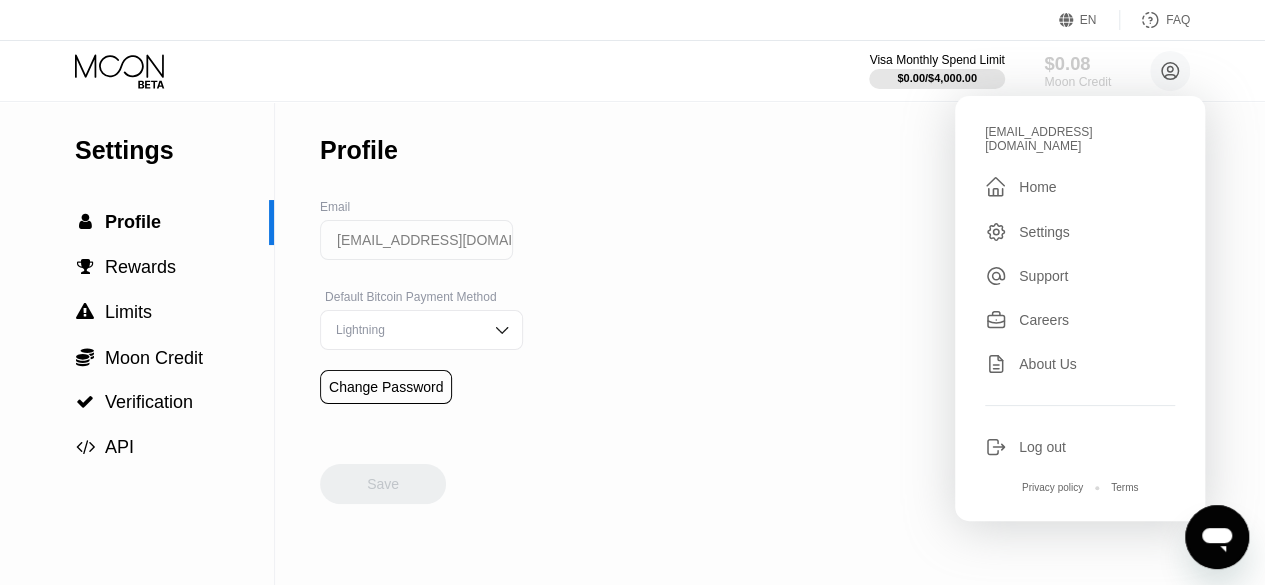 click on "$0.08" at bounding box center (1077, 63) 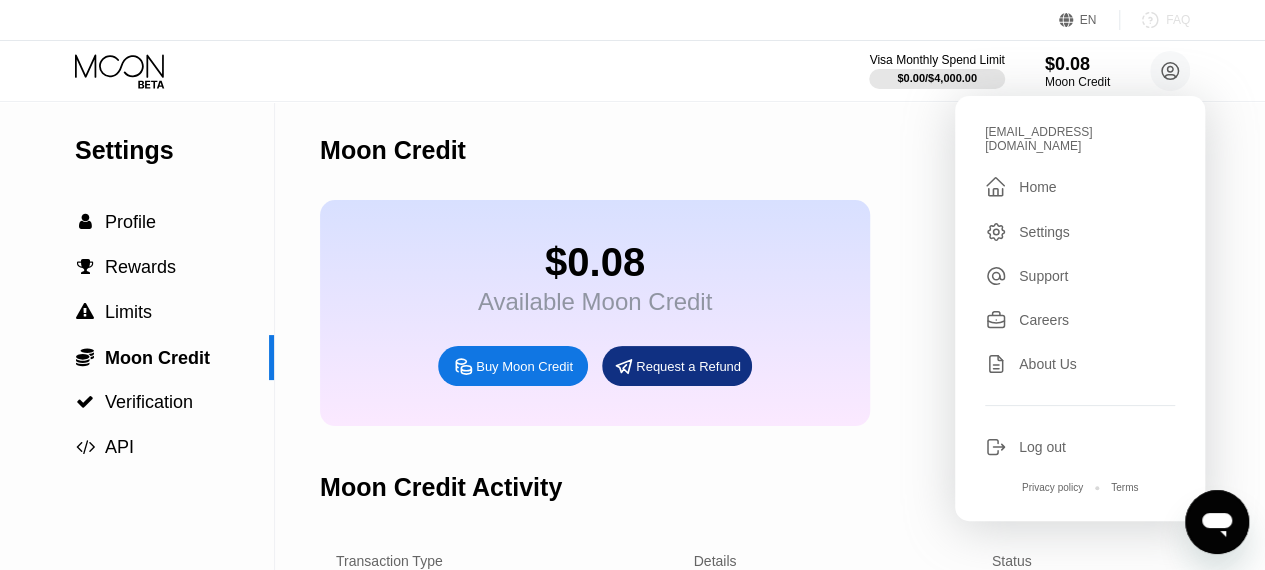 click on "FAQ" at bounding box center [1155, 20] 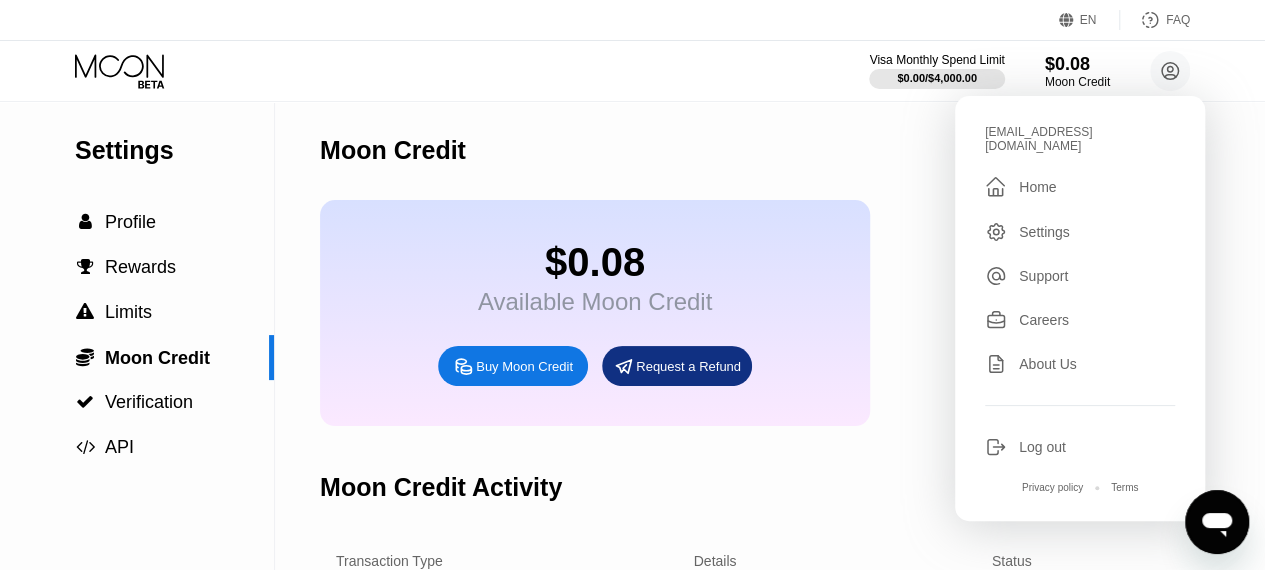 click at bounding box center (1217, 522) 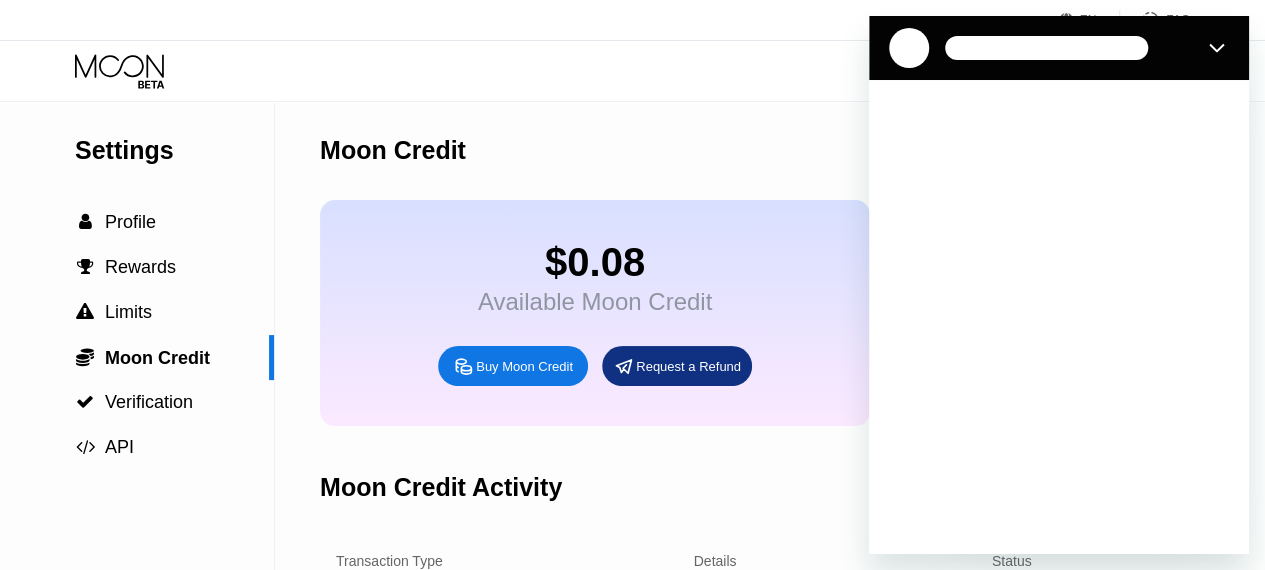 scroll, scrollTop: 0, scrollLeft: 0, axis: both 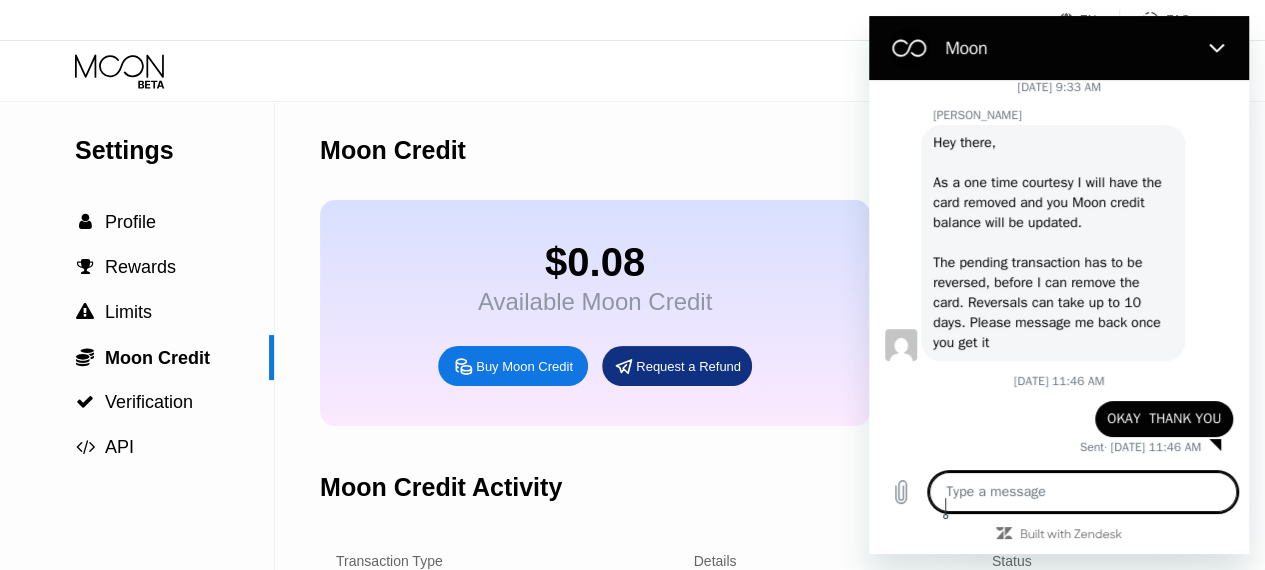 click at bounding box center [1083, 492] 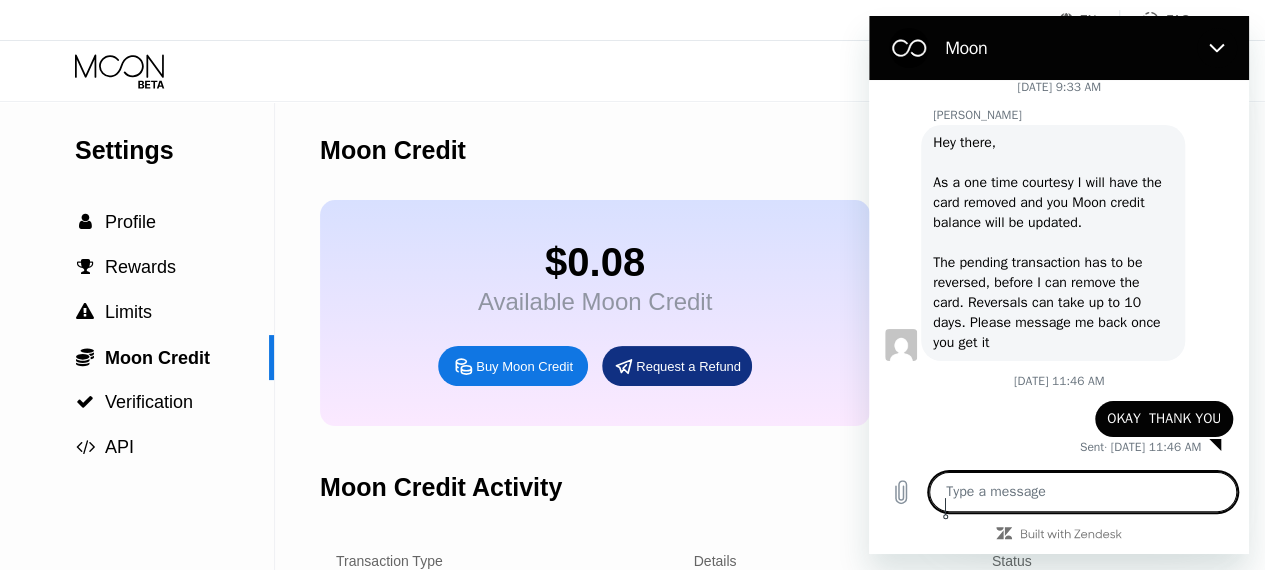 type on "H" 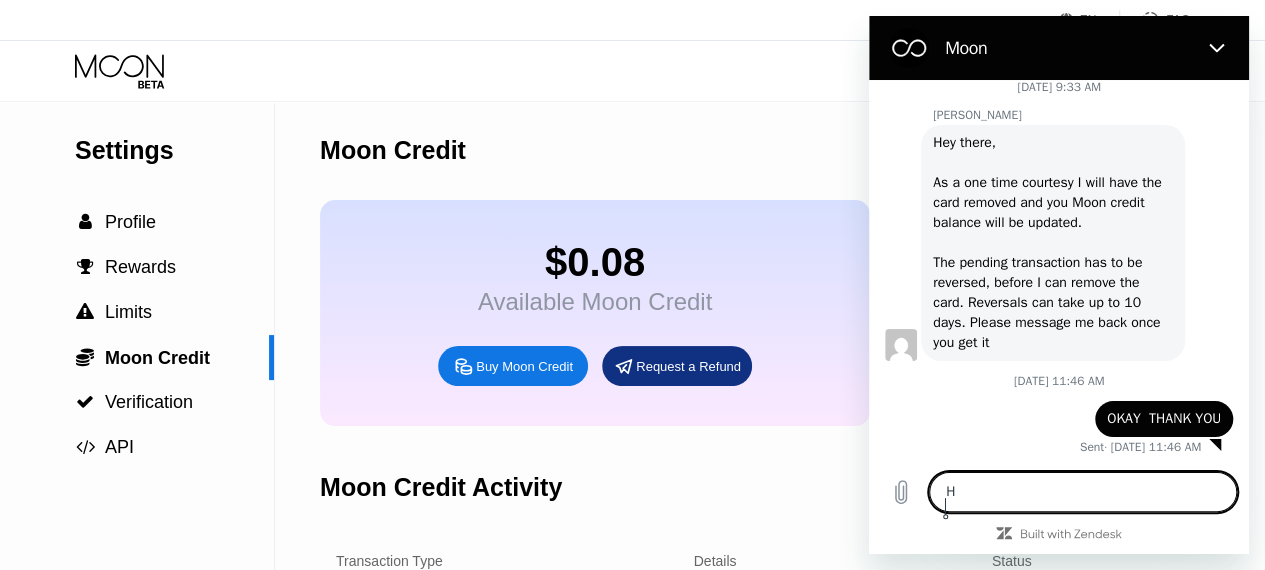 type on "x" 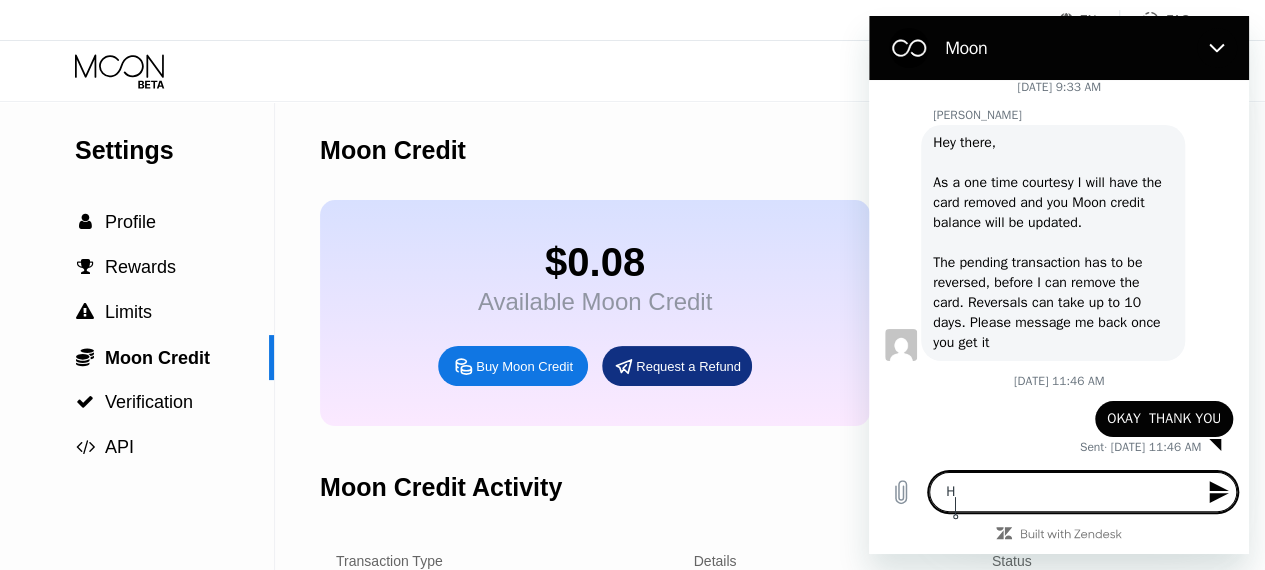 type on "He" 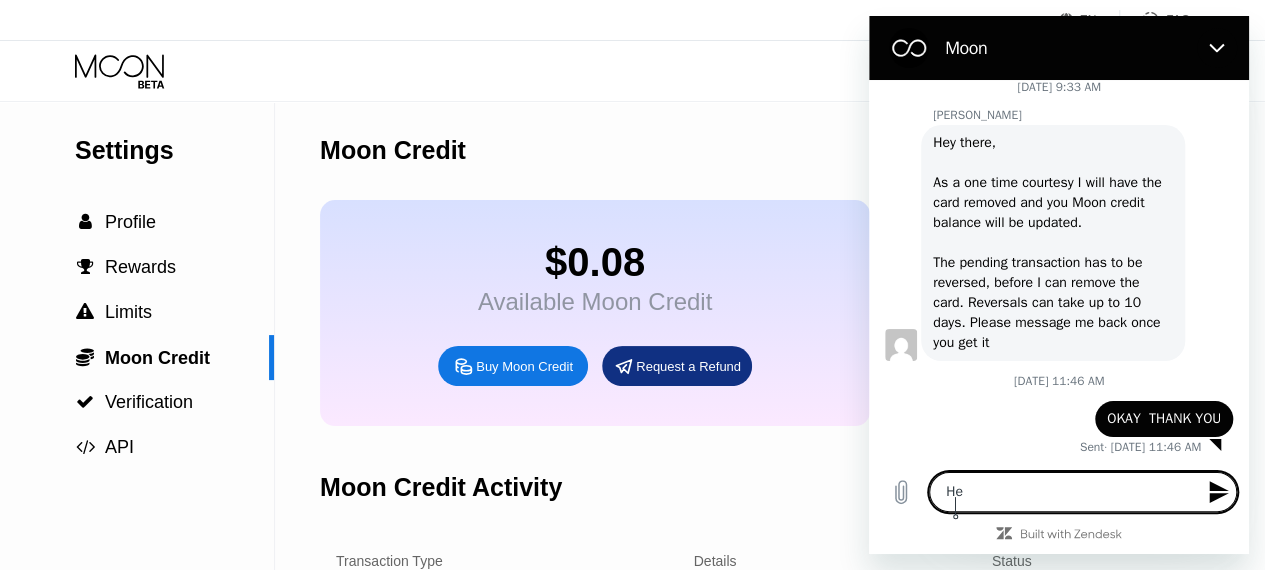 type on "x" 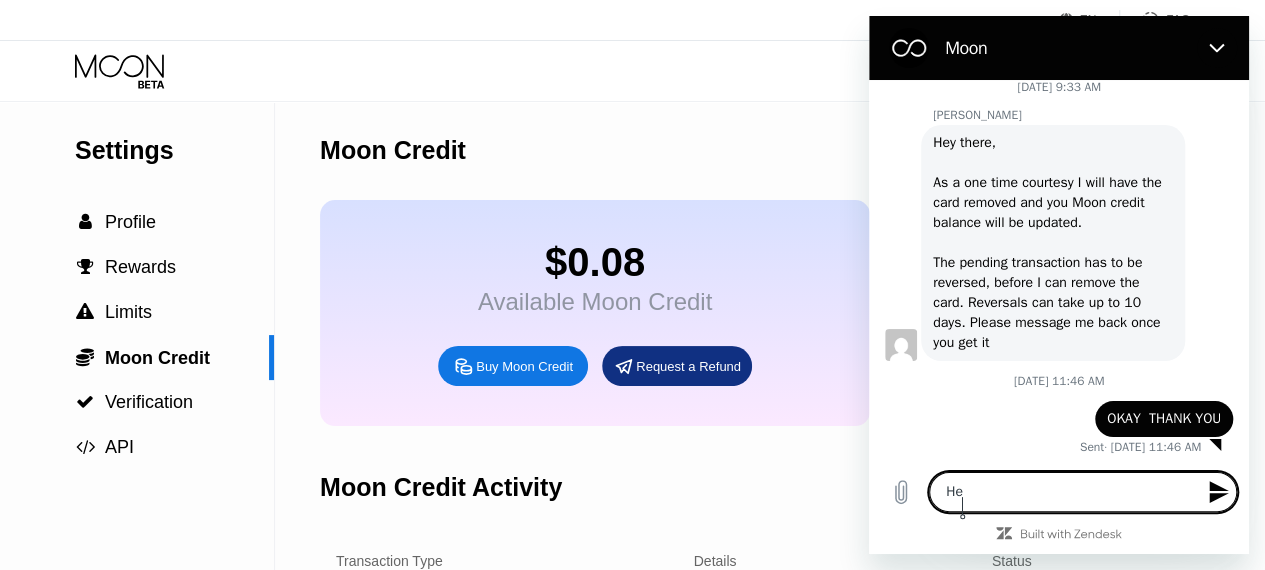 type on "Hel" 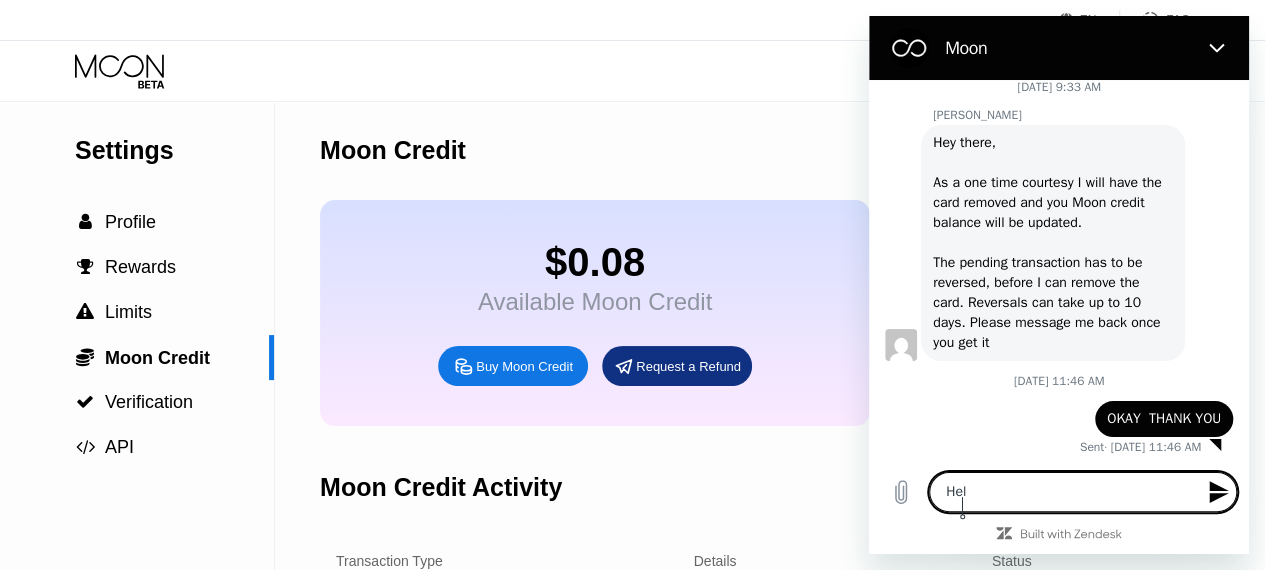 type on "x" 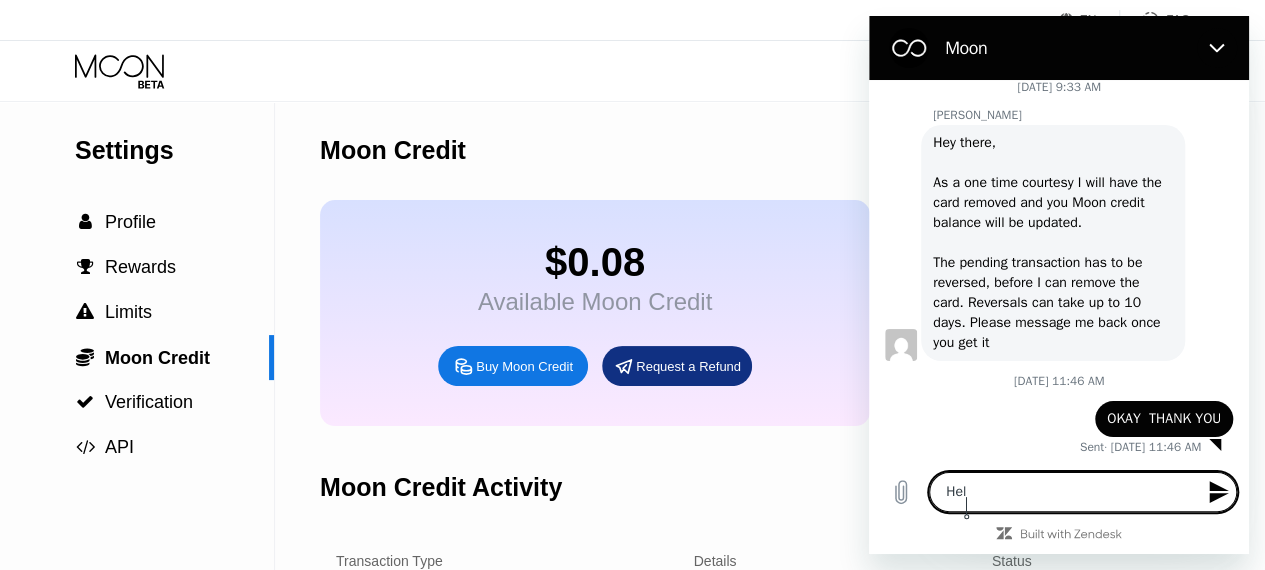 type on "Hell" 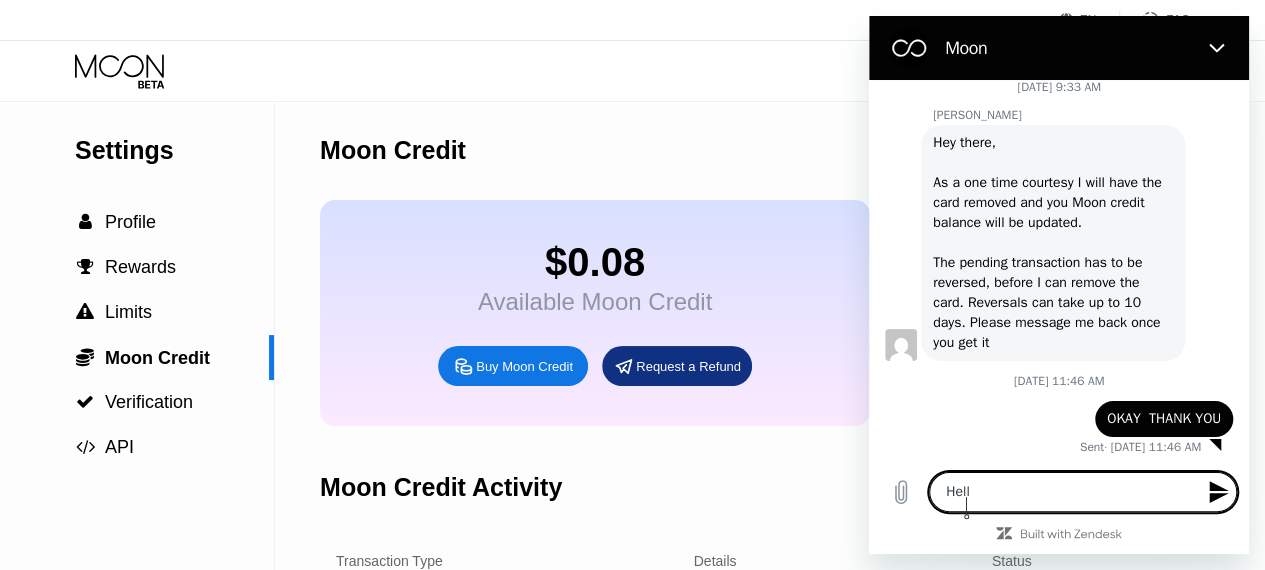 type on "x" 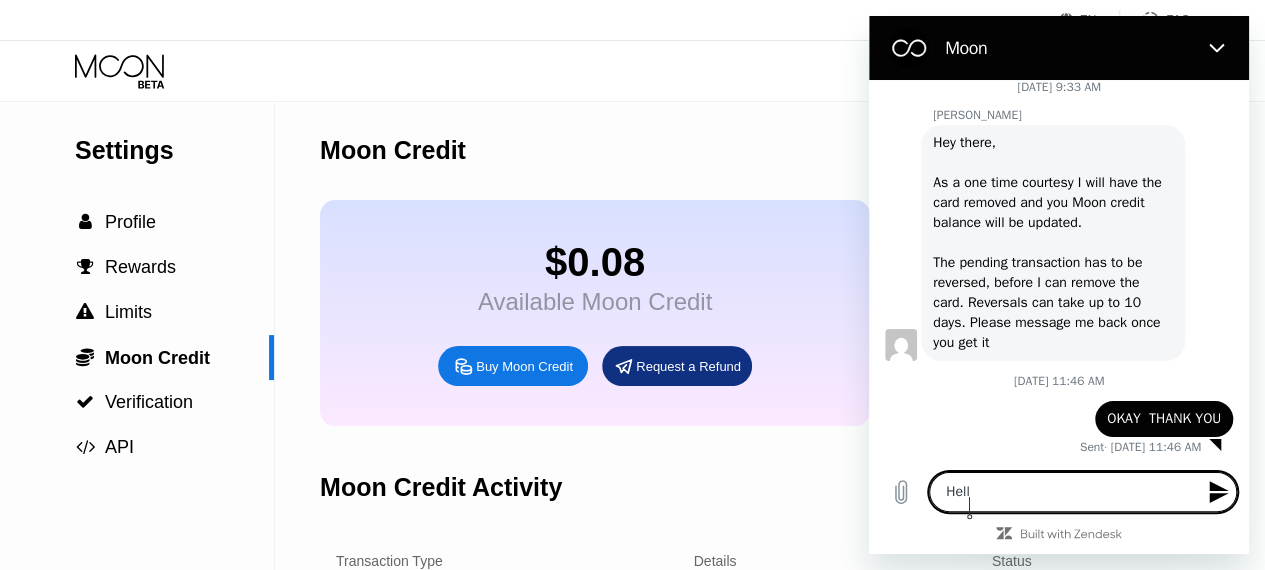 type on "Hello" 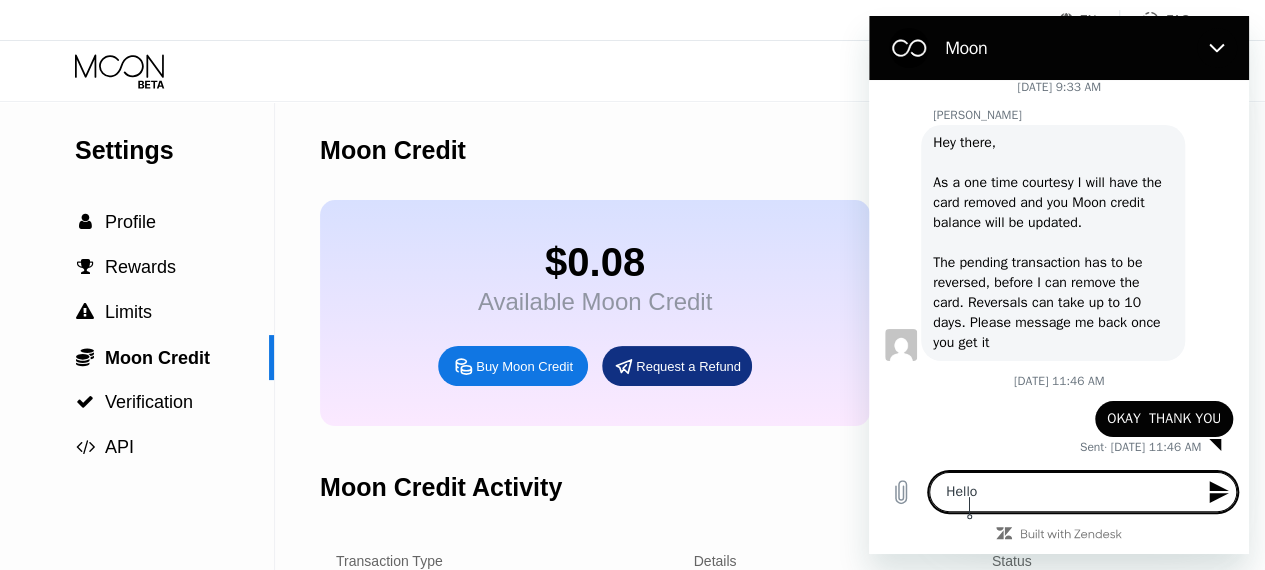 type on "x" 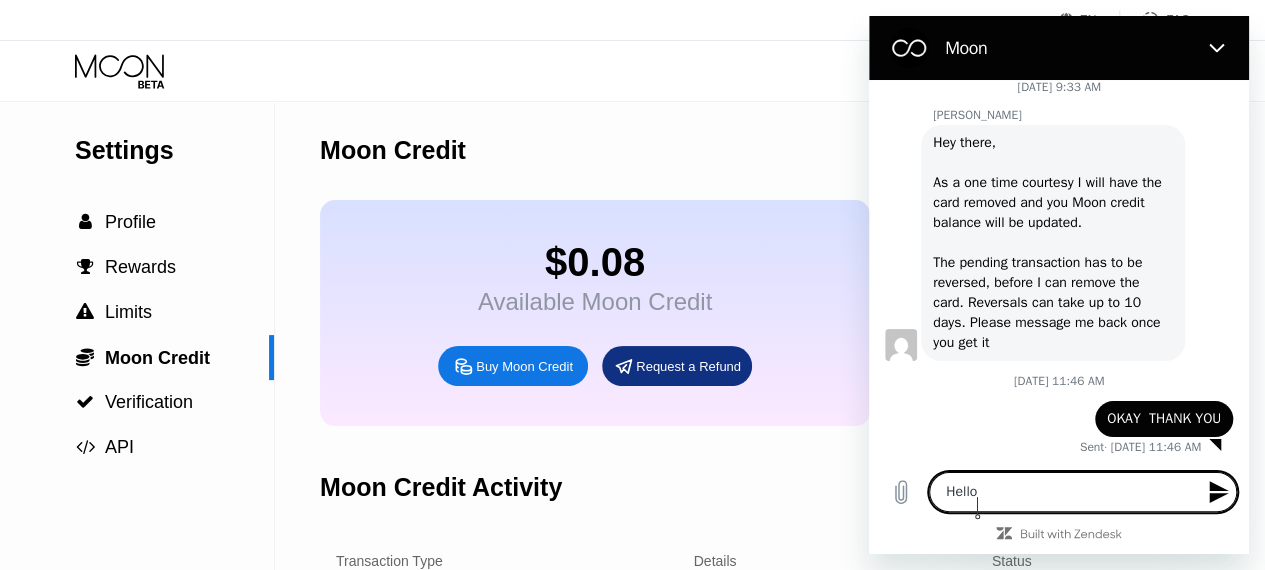 type 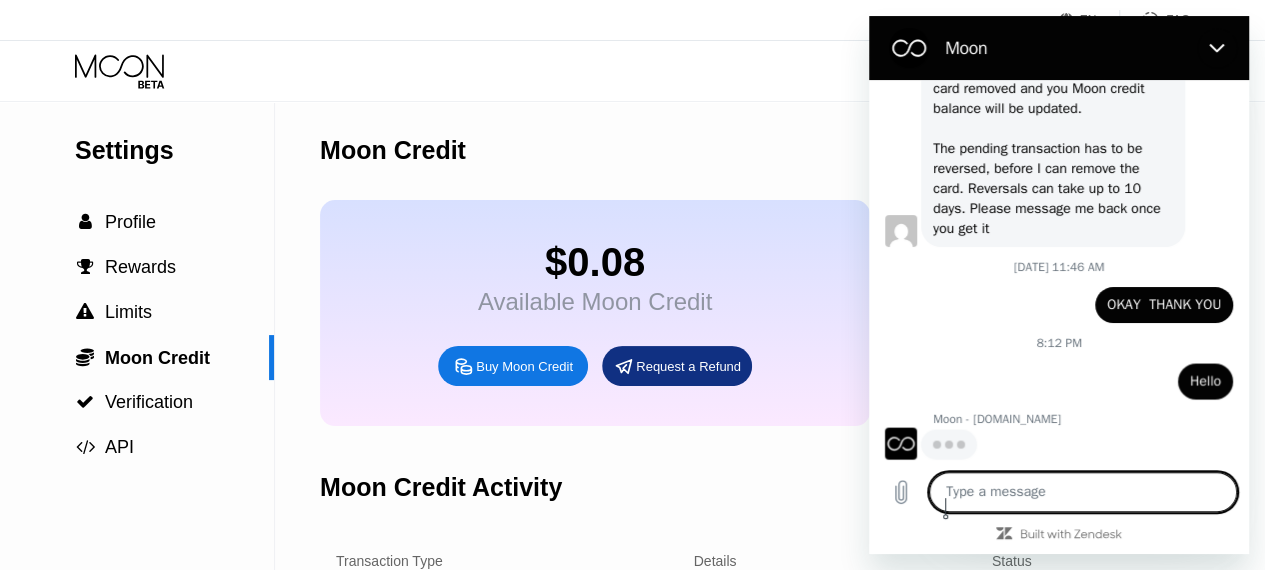 scroll, scrollTop: 1900, scrollLeft: 0, axis: vertical 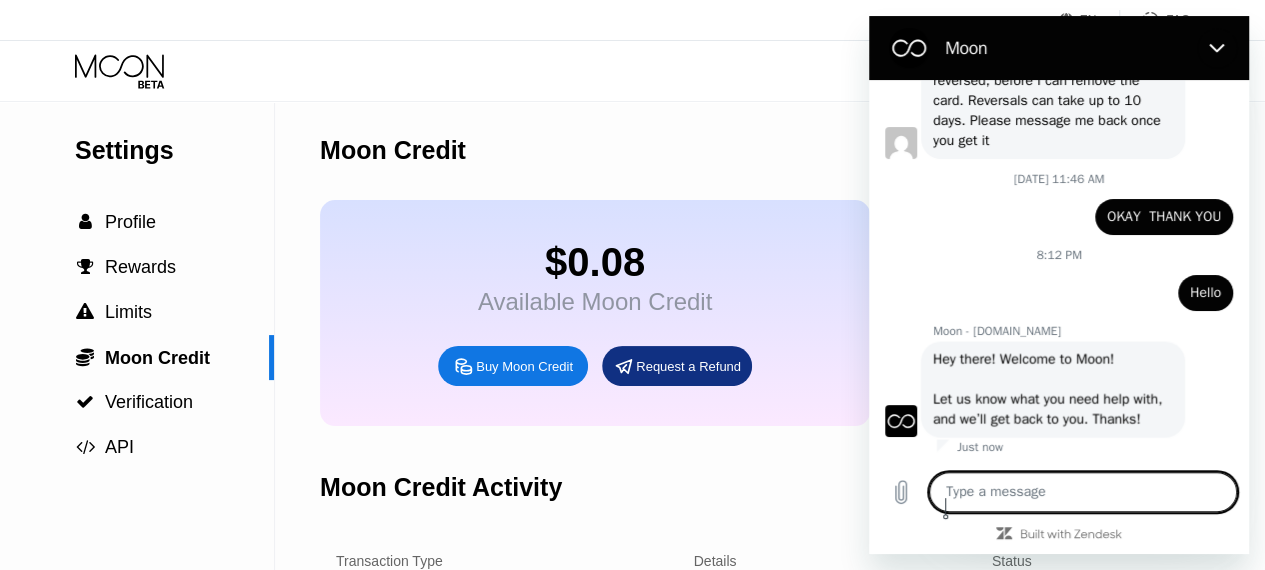 type on "x" 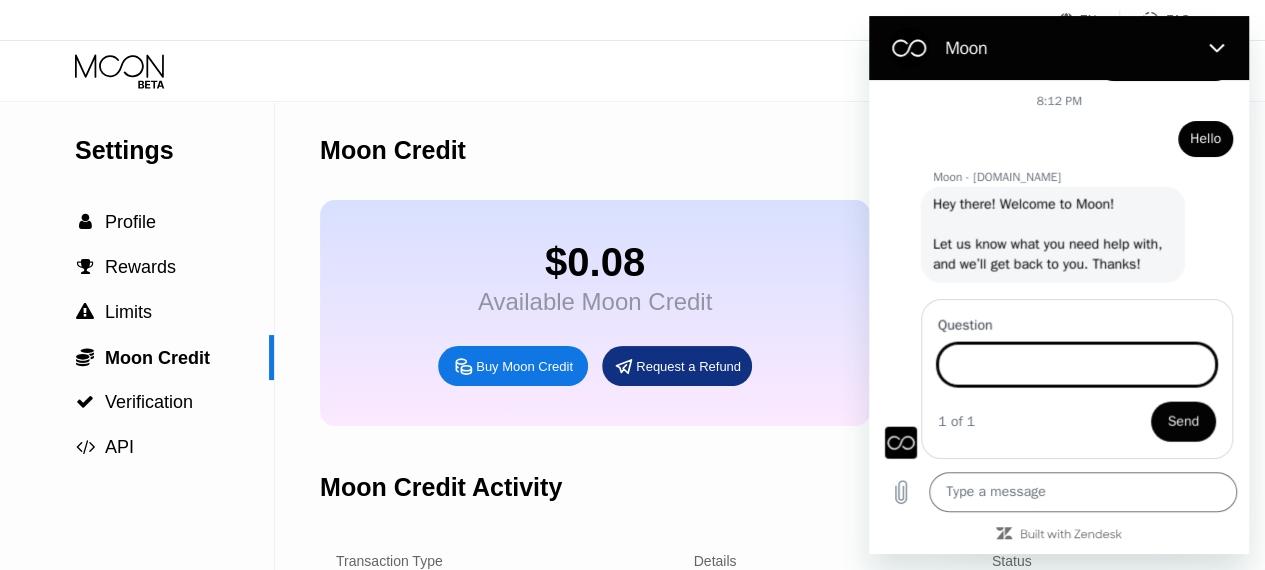 scroll, scrollTop: 2161, scrollLeft: 0, axis: vertical 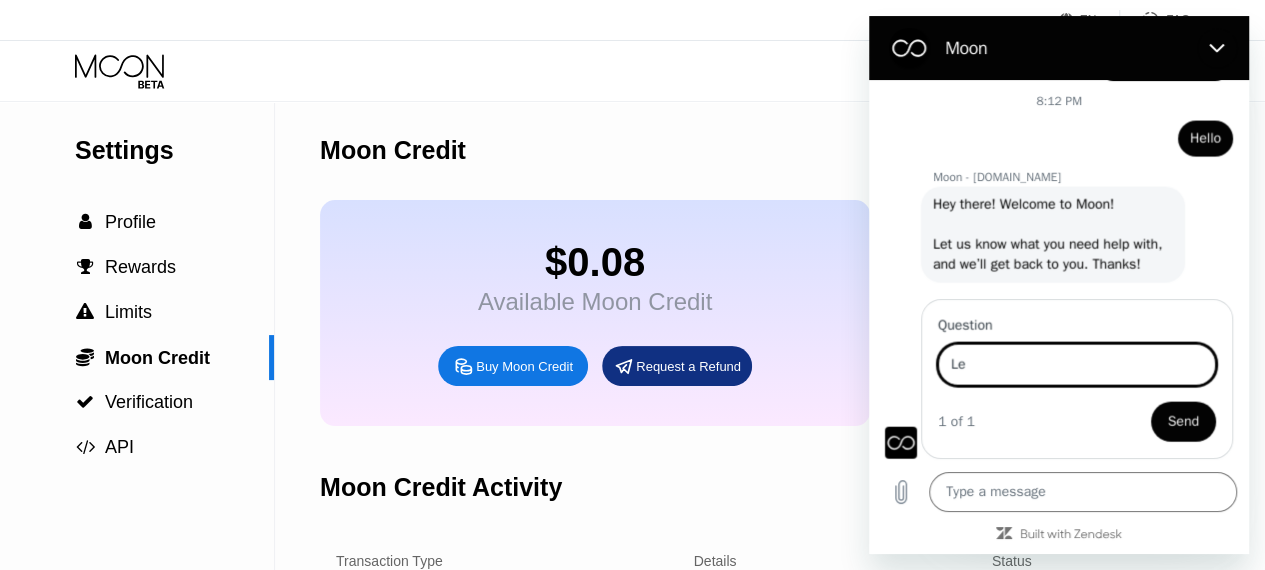 click on "Le" at bounding box center (1077, 365) 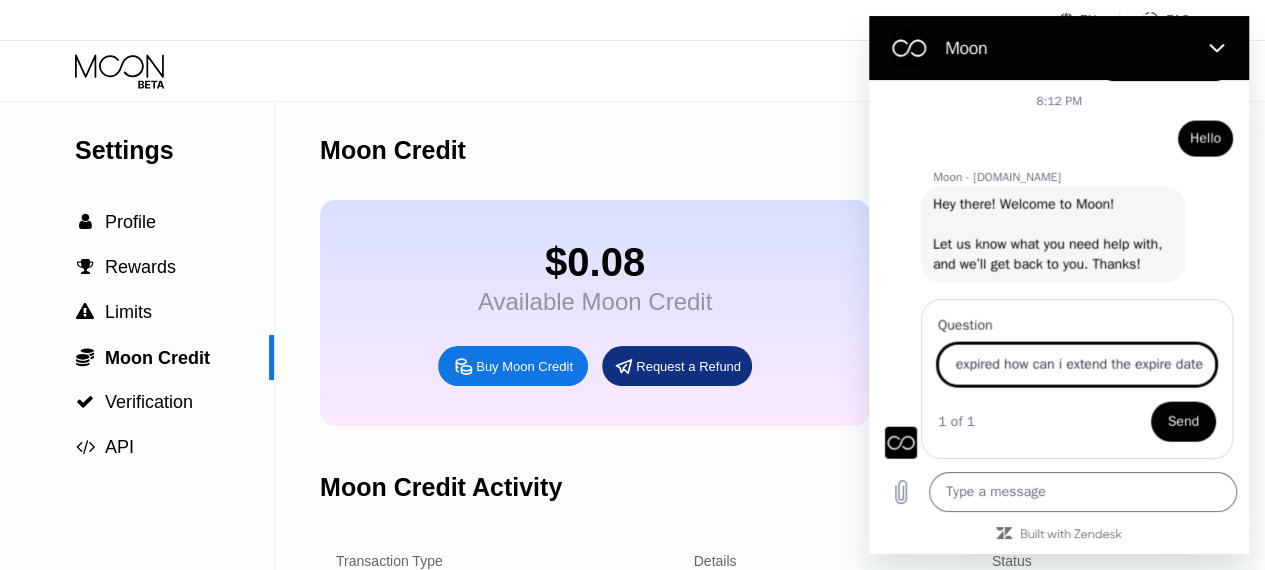 scroll, scrollTop: 0, scrollLeft: 176, axis: horizontal 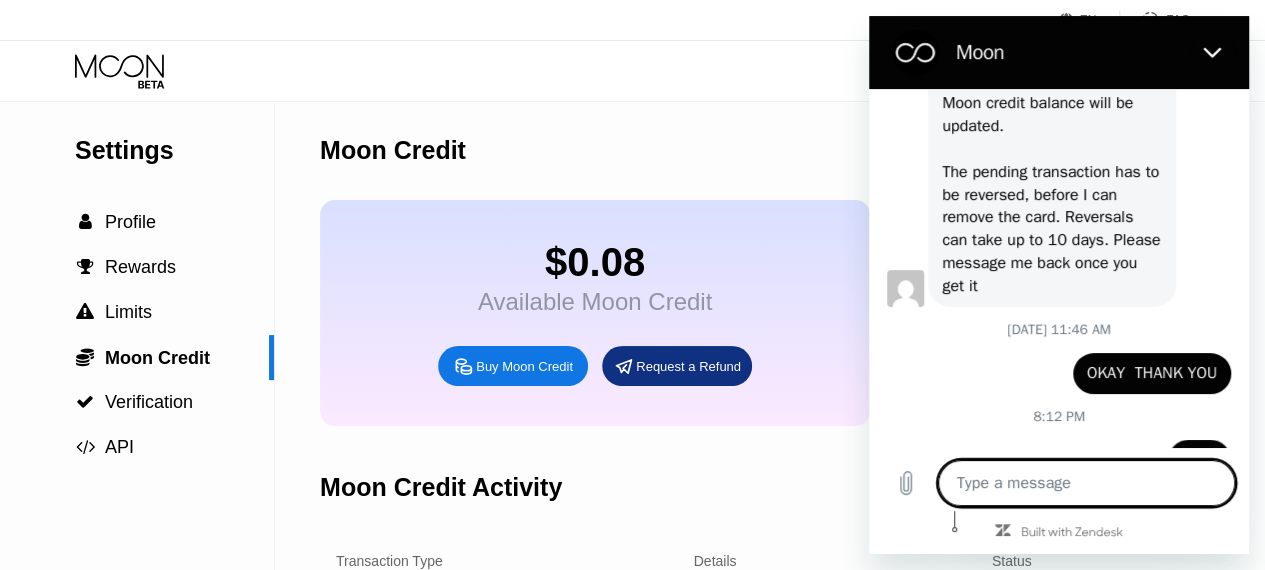 type on "x" 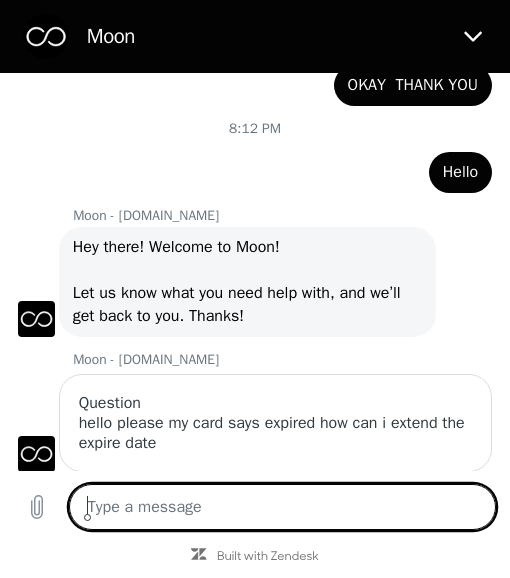 scroll, scrollTop: 2386, scrollLeft: 0, axis: vertical 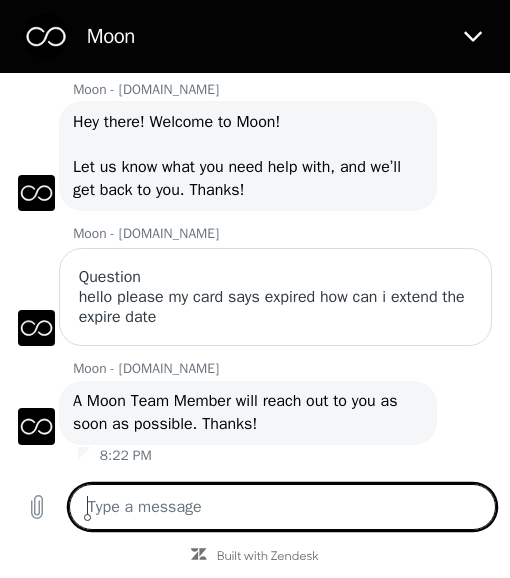 click at bounding box center [283, 507] 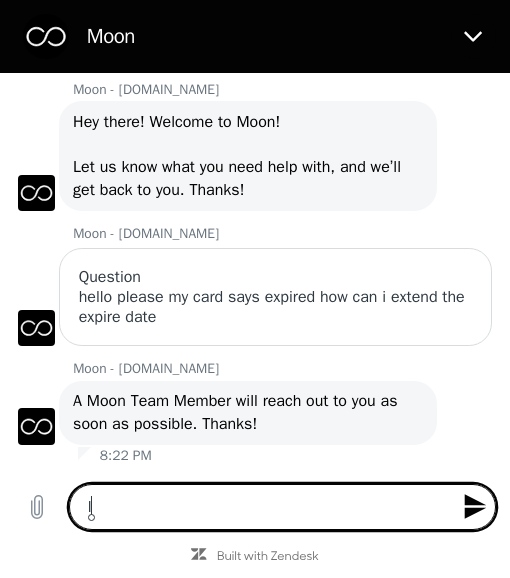 type 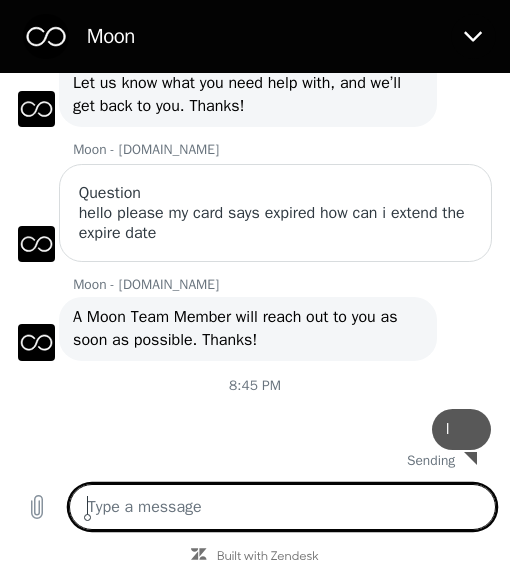 type on "x" 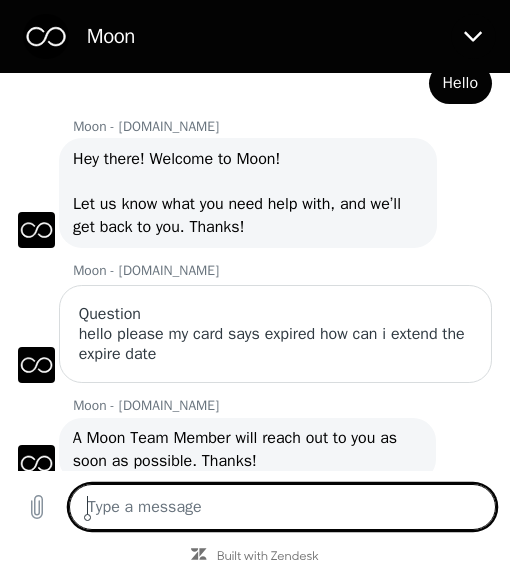 scroll, scrollTop: 2473, scrollLeft: 0, axis: vertical 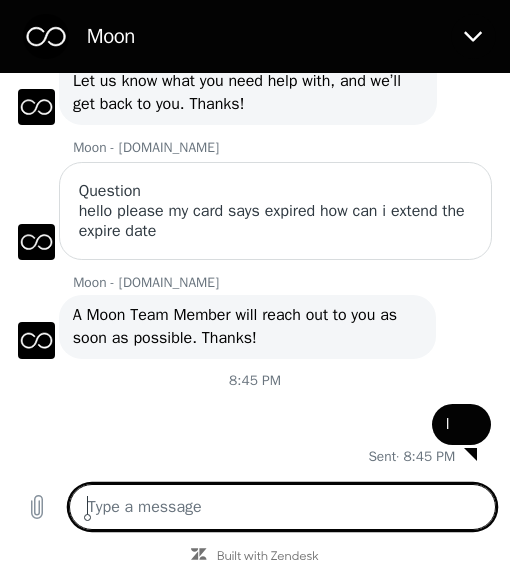 click at bounding box center (283, 507) 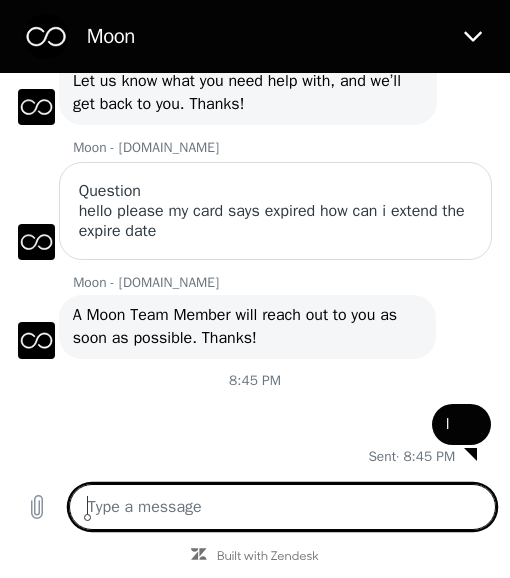 type on "," 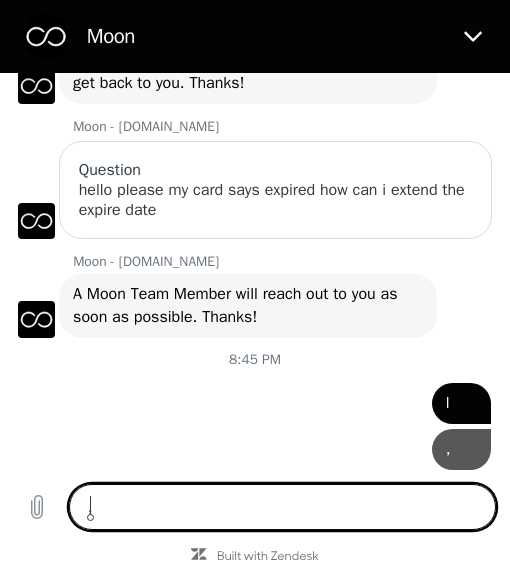 type 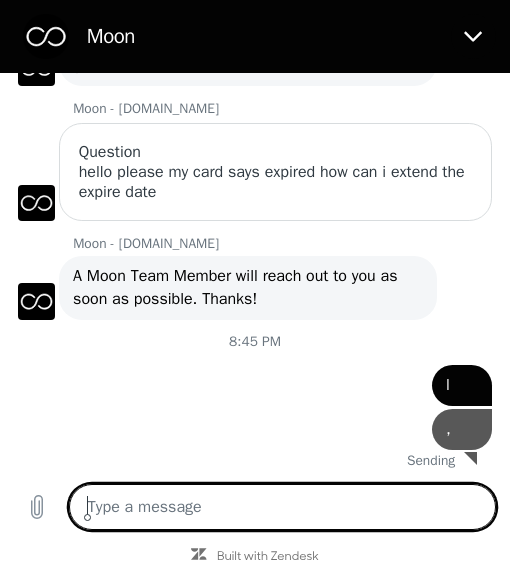 type on "x" 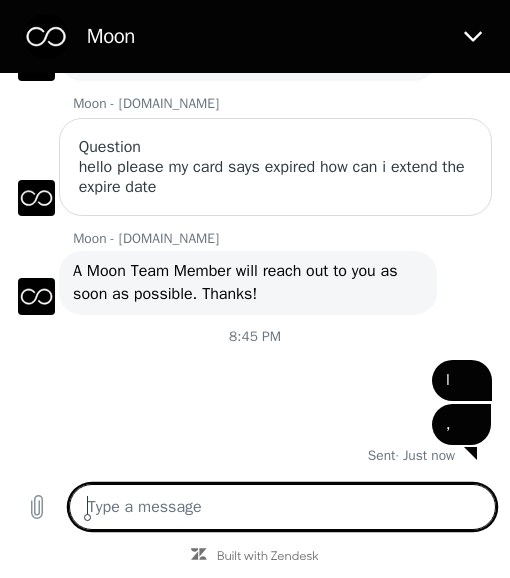 scroll, scrollTop: 2516, scrollLeft: 0, axis: vertical 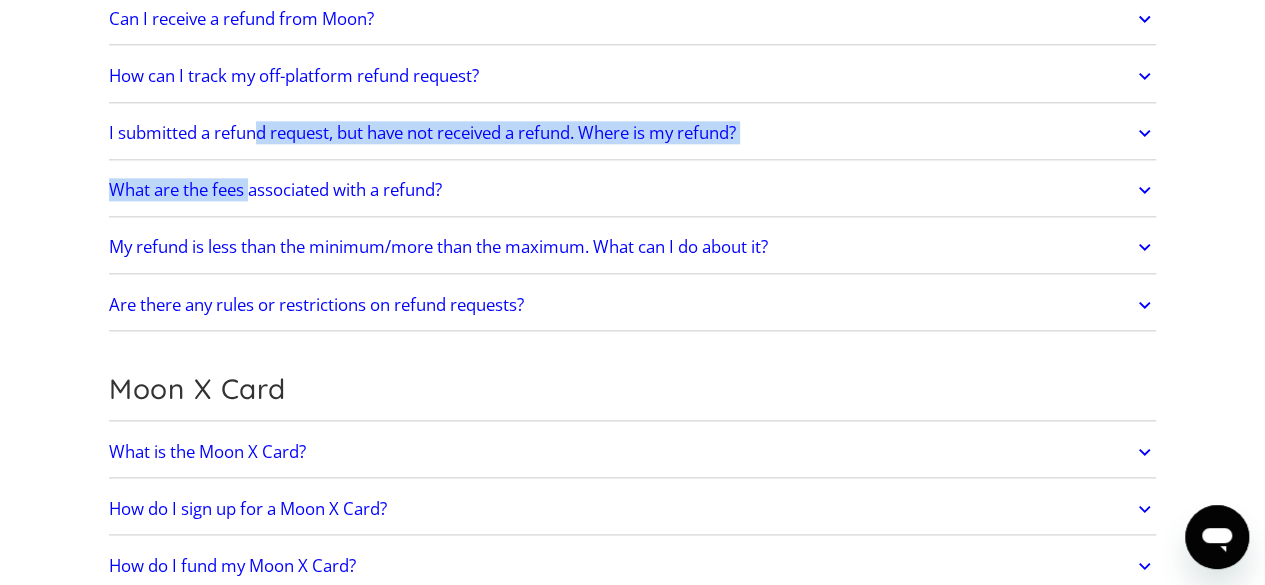 drag, startPoint x: 0, startPoint y: 0, endPoint x: 254, endPoint y: 154, distance: 297.03873 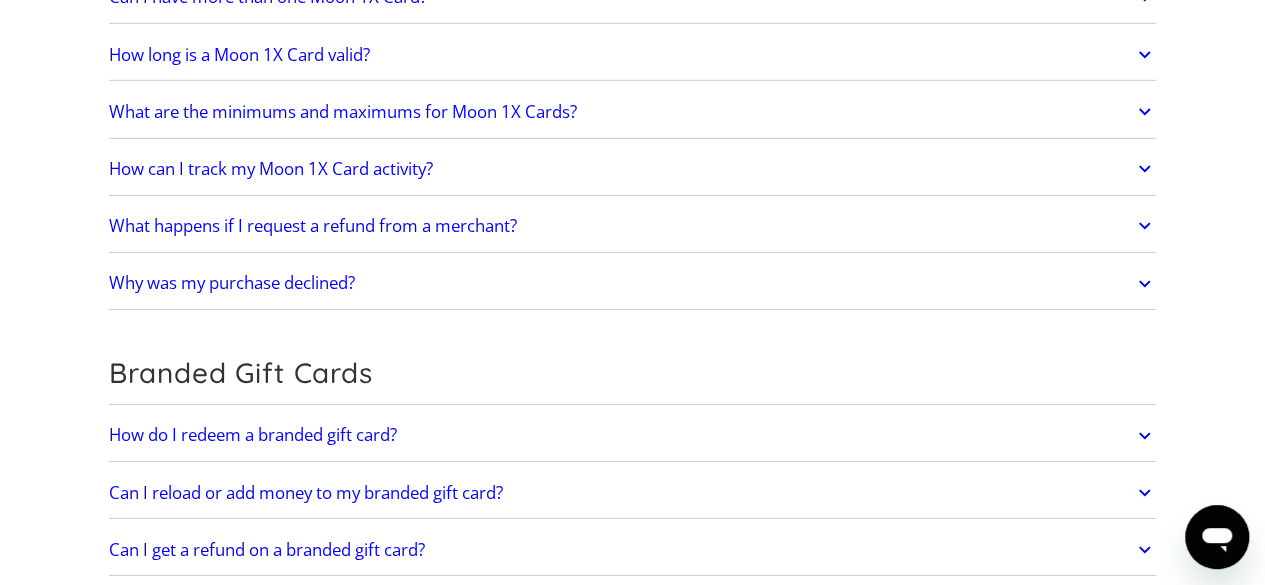 scroll, scrollTop: 2830, scrollLeft: 0, axis: vertical 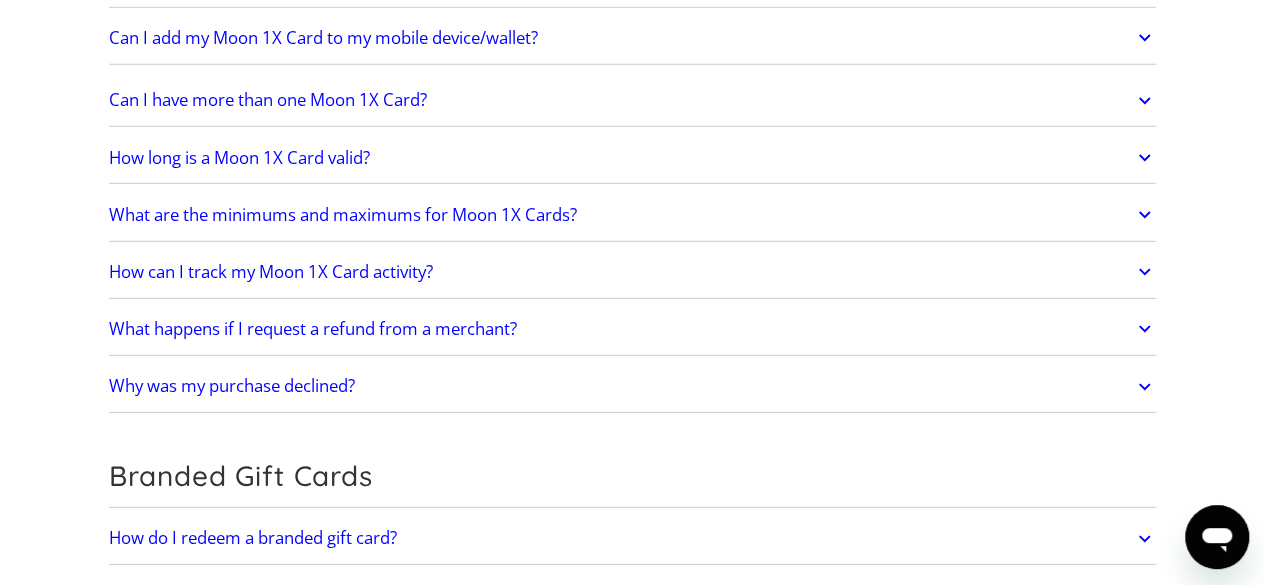 click at bounding box center [1217, 537] 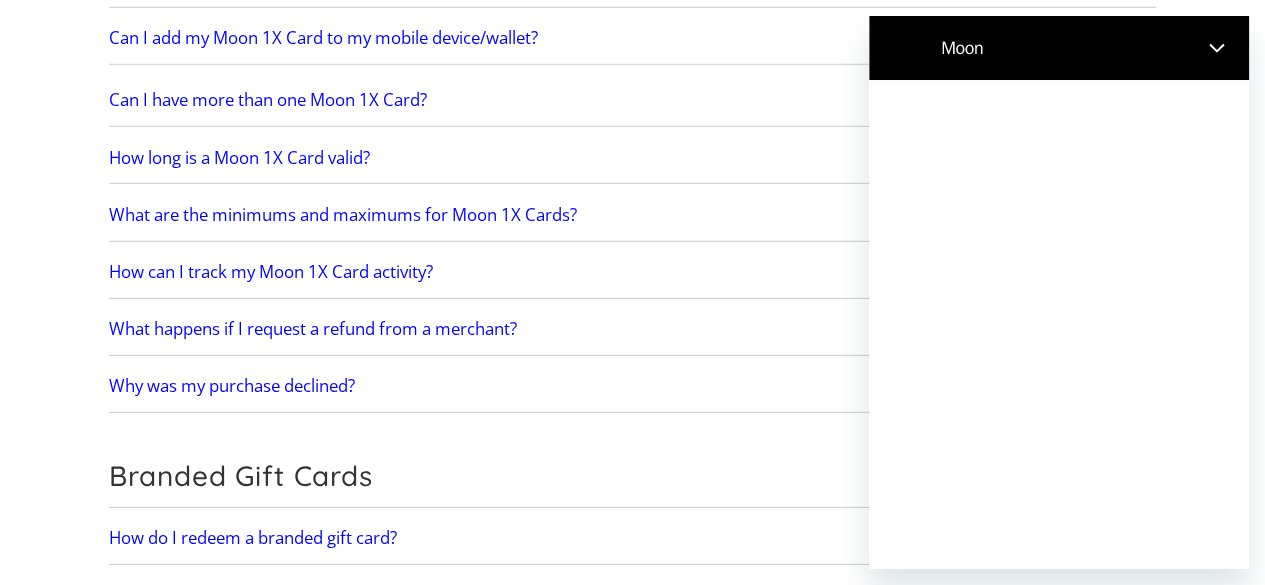scroll, scrollTop: 0, scrollLeft: 0, axis: both 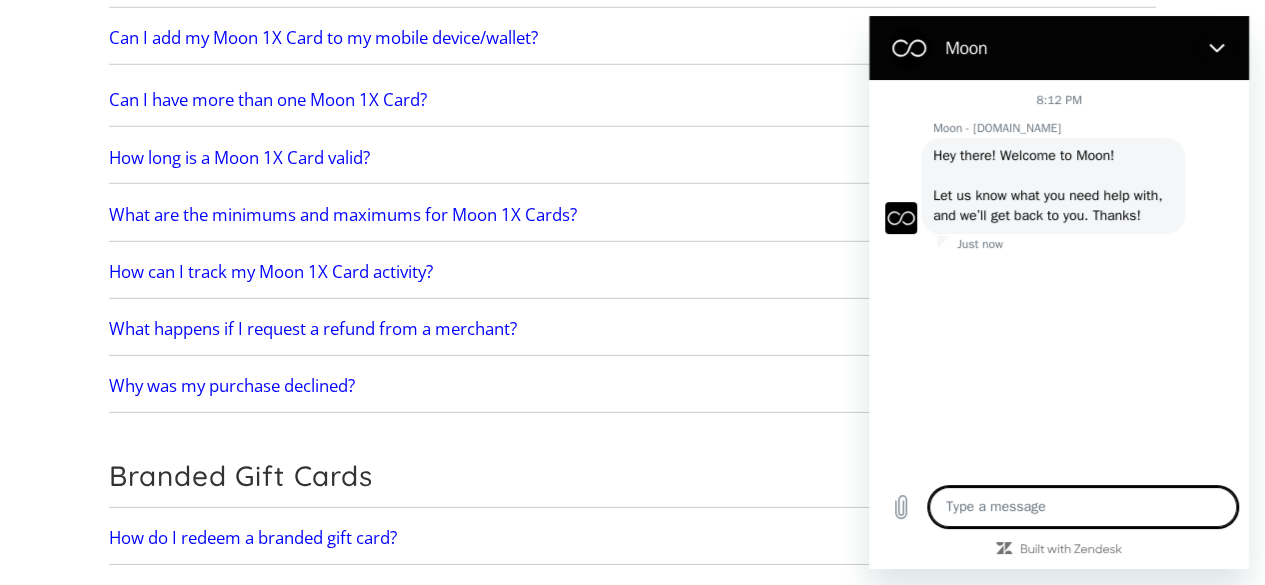 type on "x" 